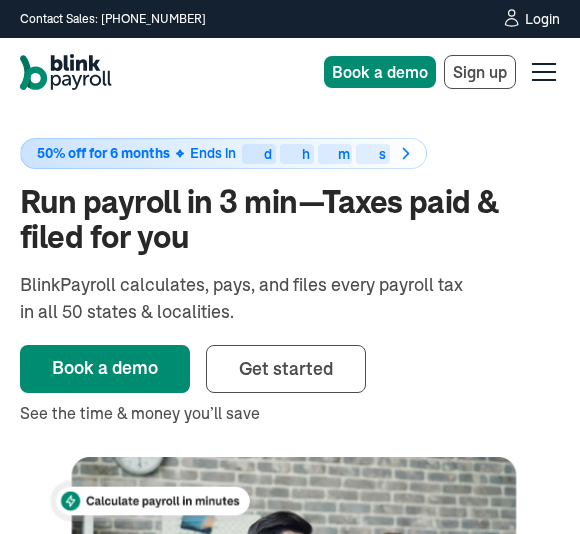 scroll, scrollTop: 0, scrollLeft: 0, axis: both 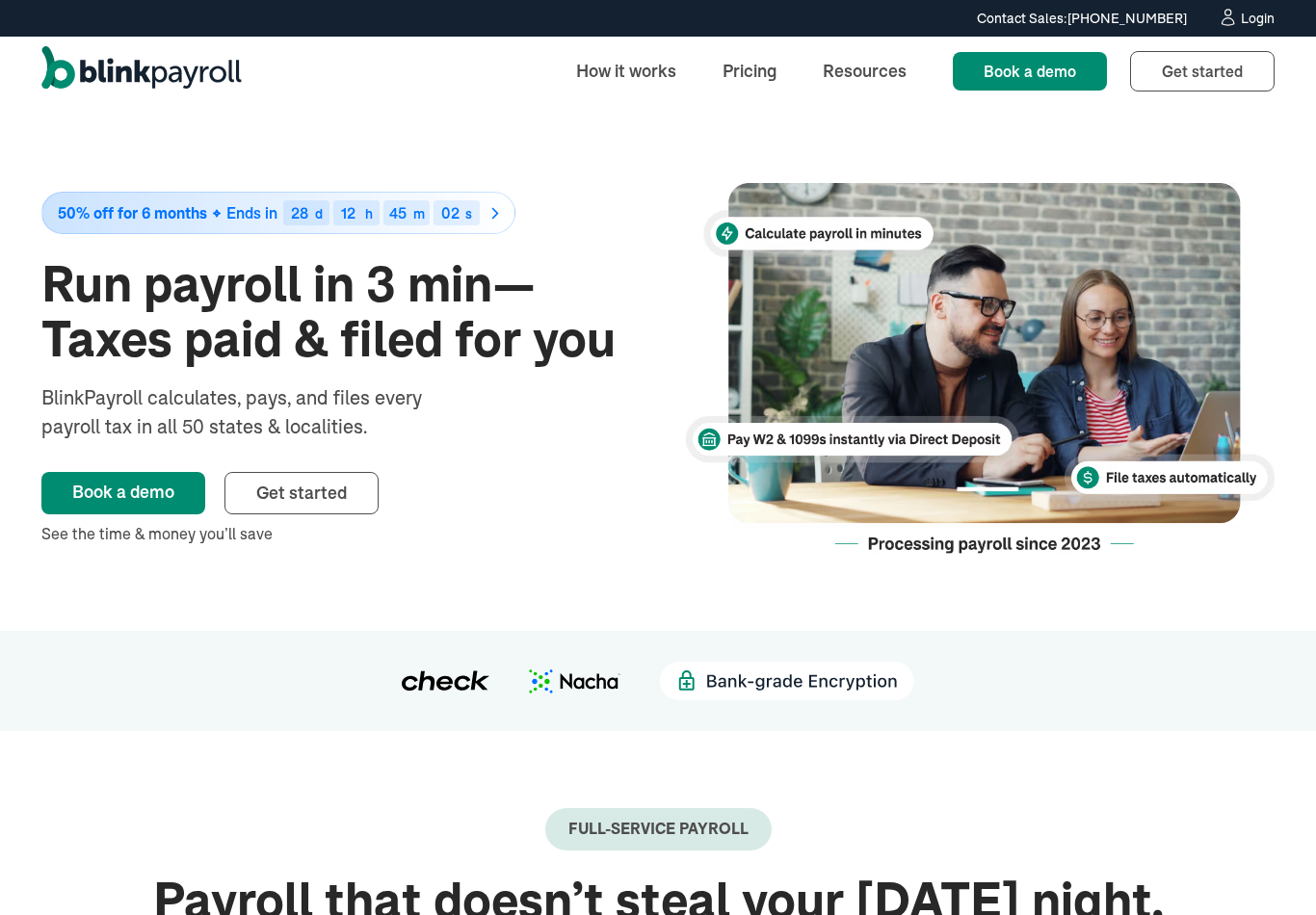 click on "Login" at bounding box center [1257, 18] 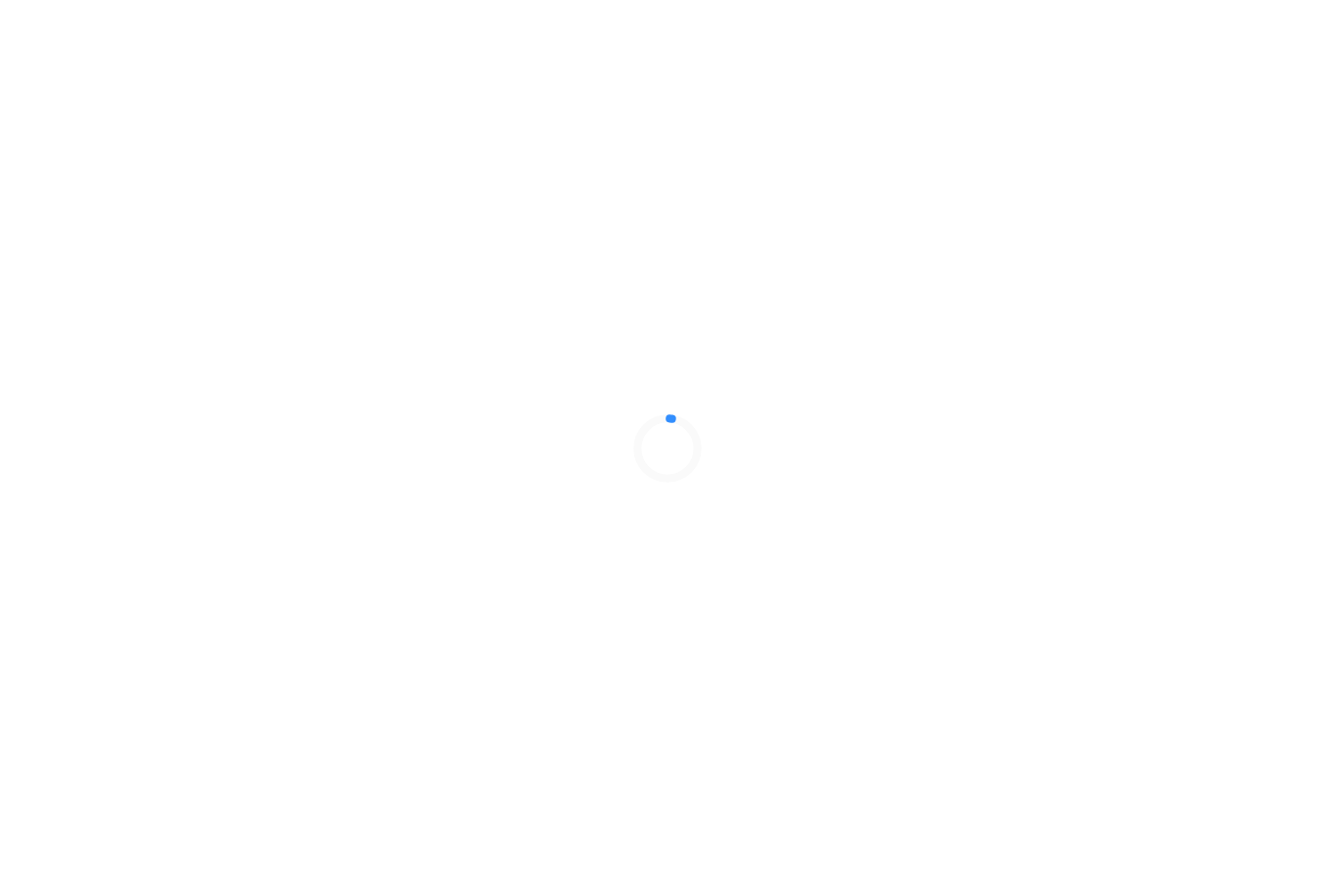 scroll, scrollTop: 0, scrollLeft: 0, axis: both 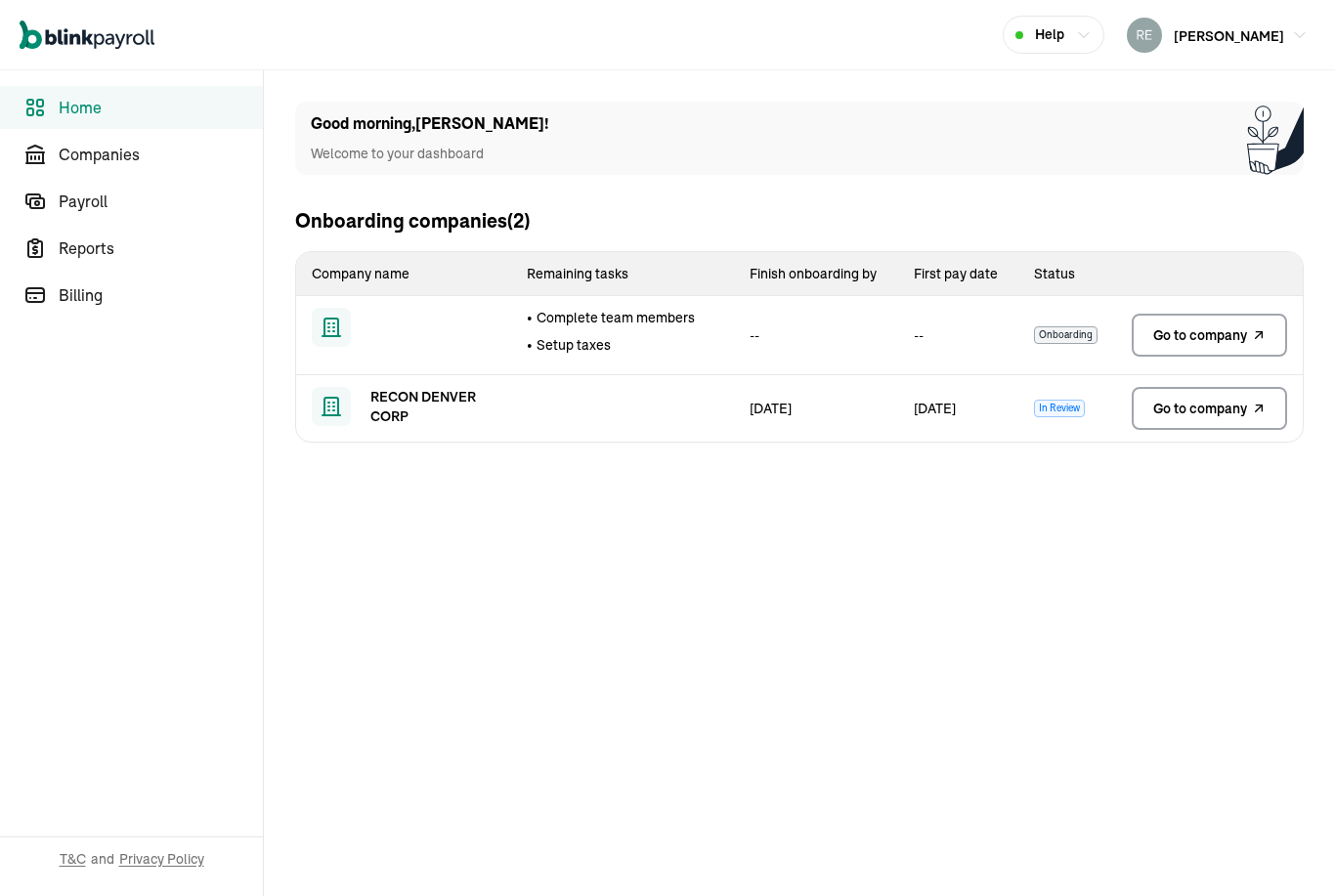 click on "Onboarding" at bounding box center (1067, 335) 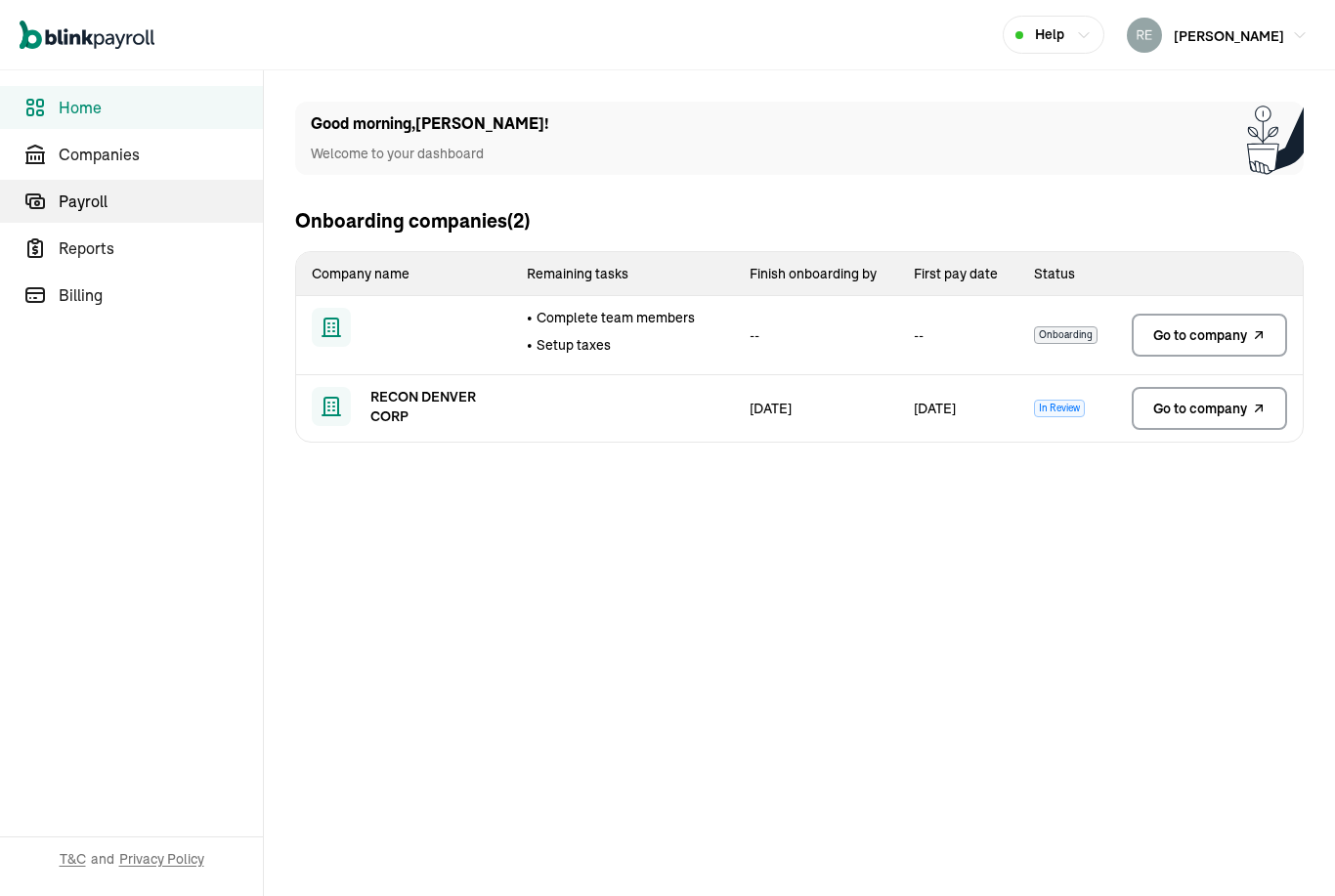 click on "Payroll" at bounding box center [160, 201] 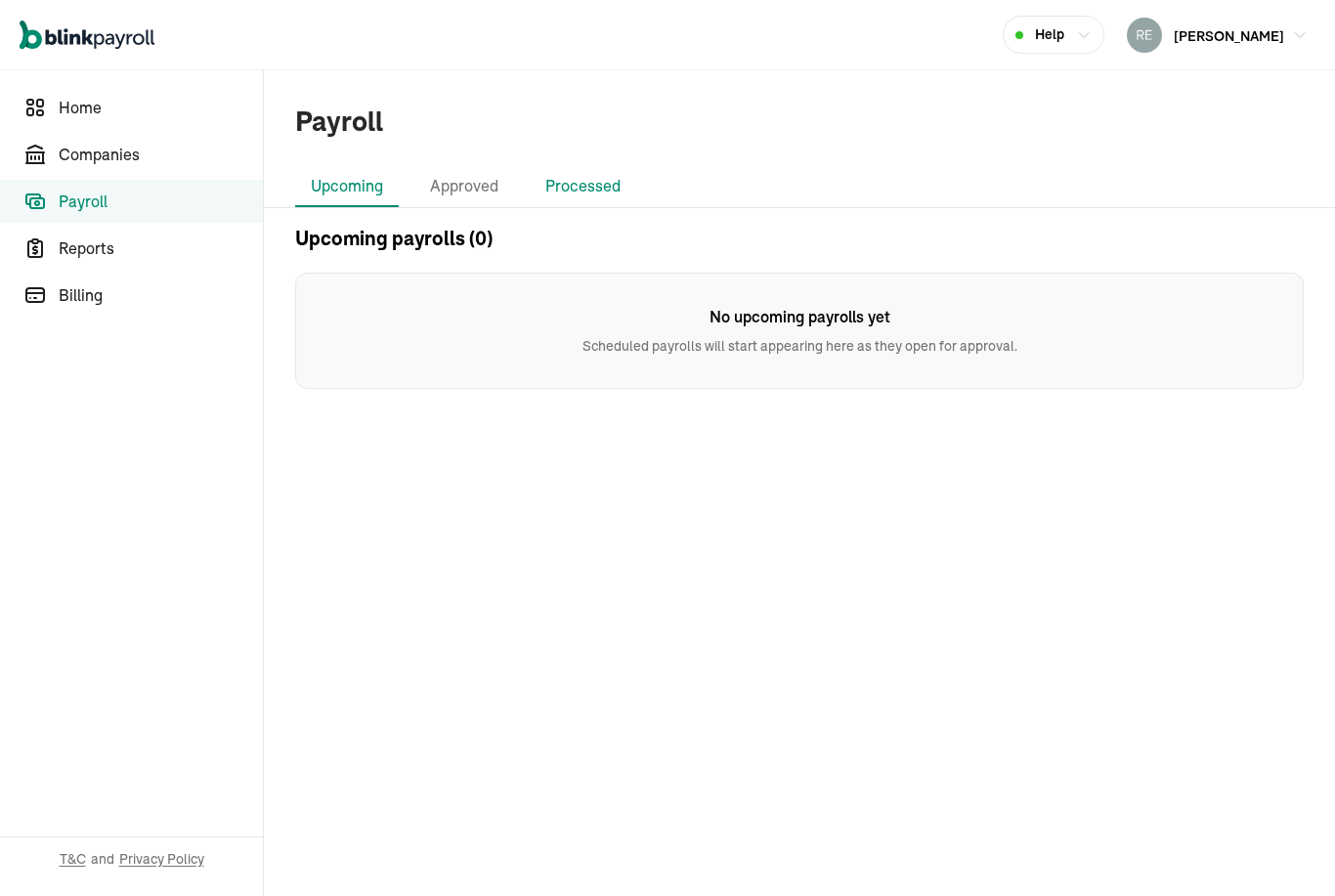 click on "Processed" at bounding box center (582, 187) 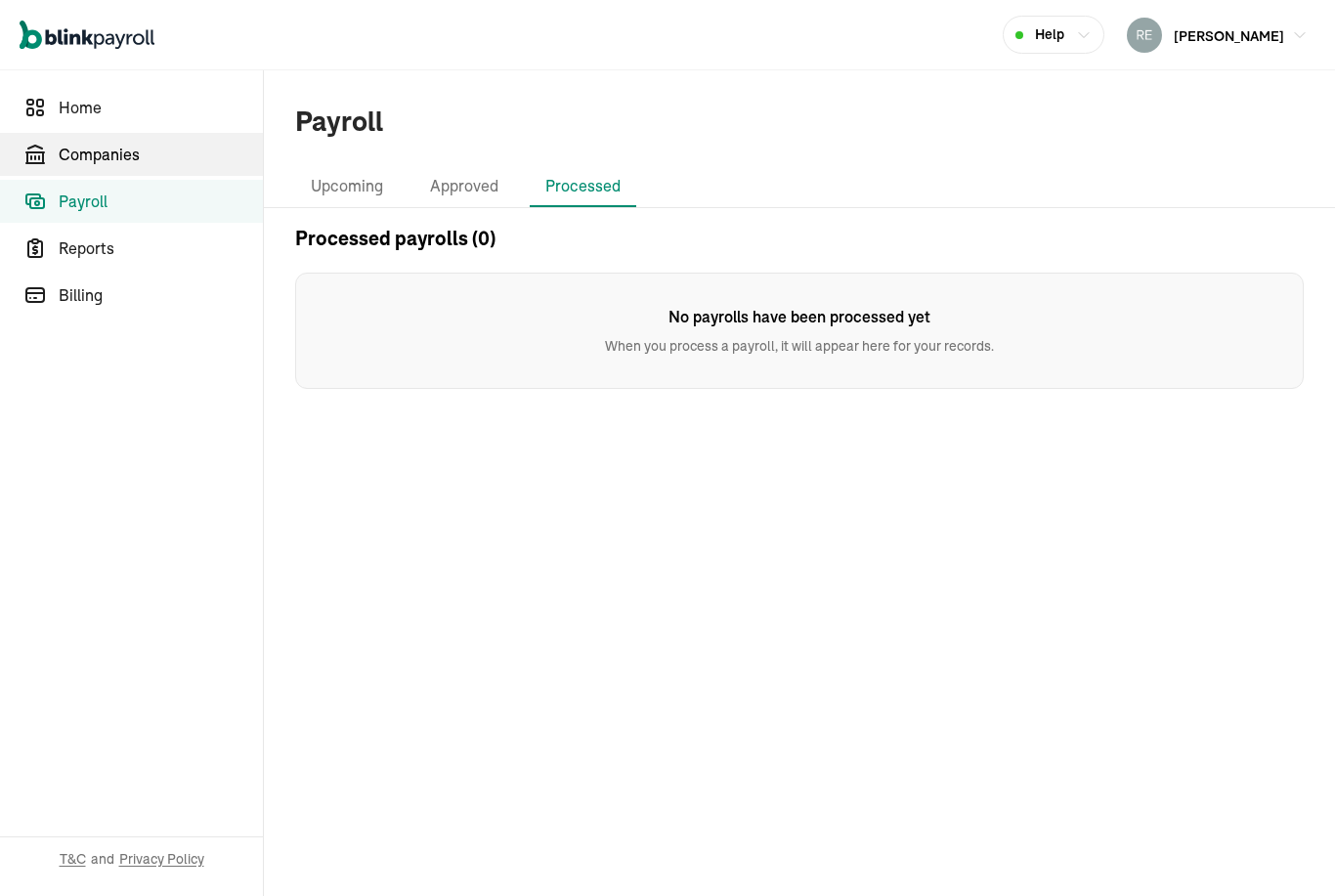 click on "Companies" at bounding box center [160, 154] 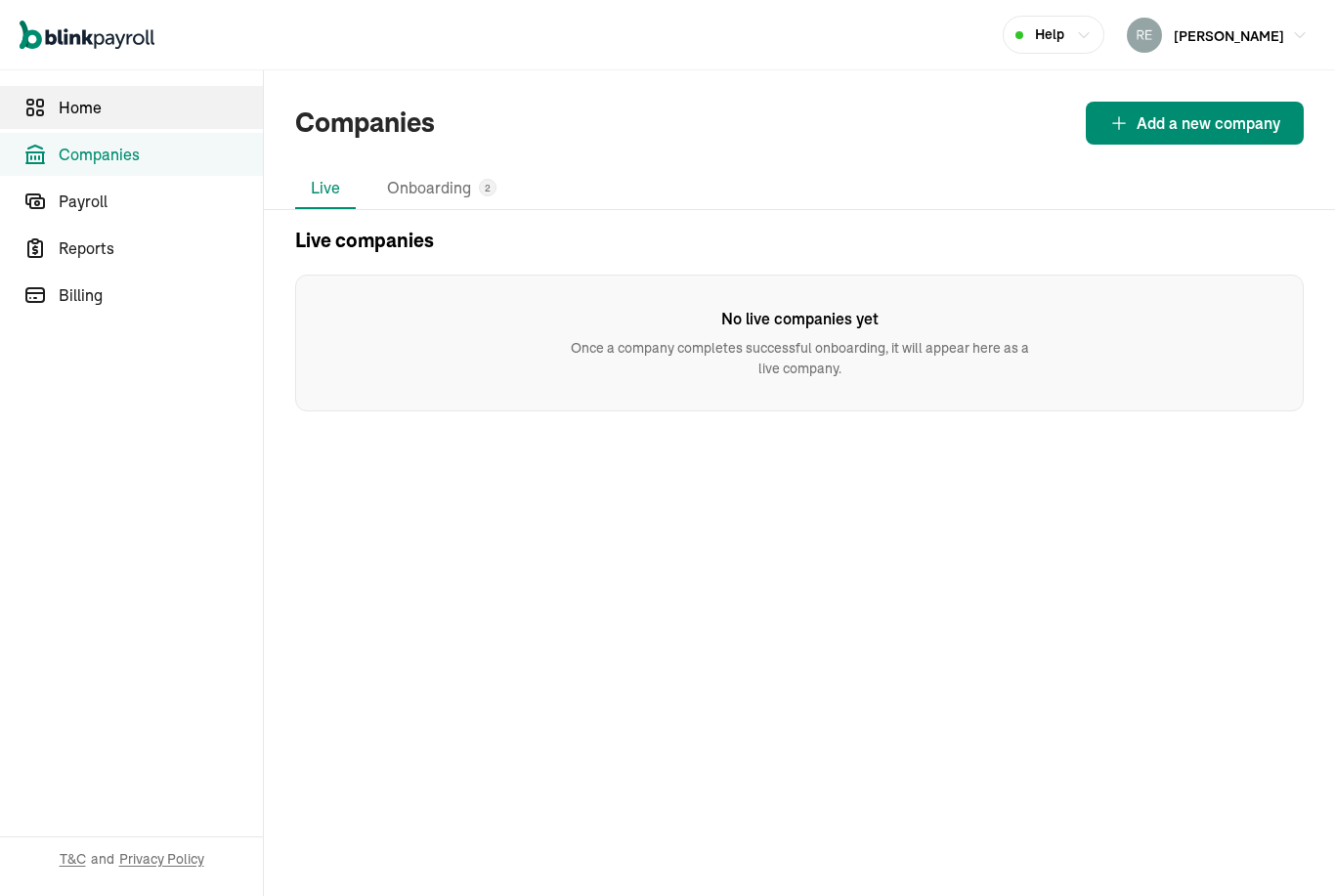 click on "Home" at bounding box center [160, 107] 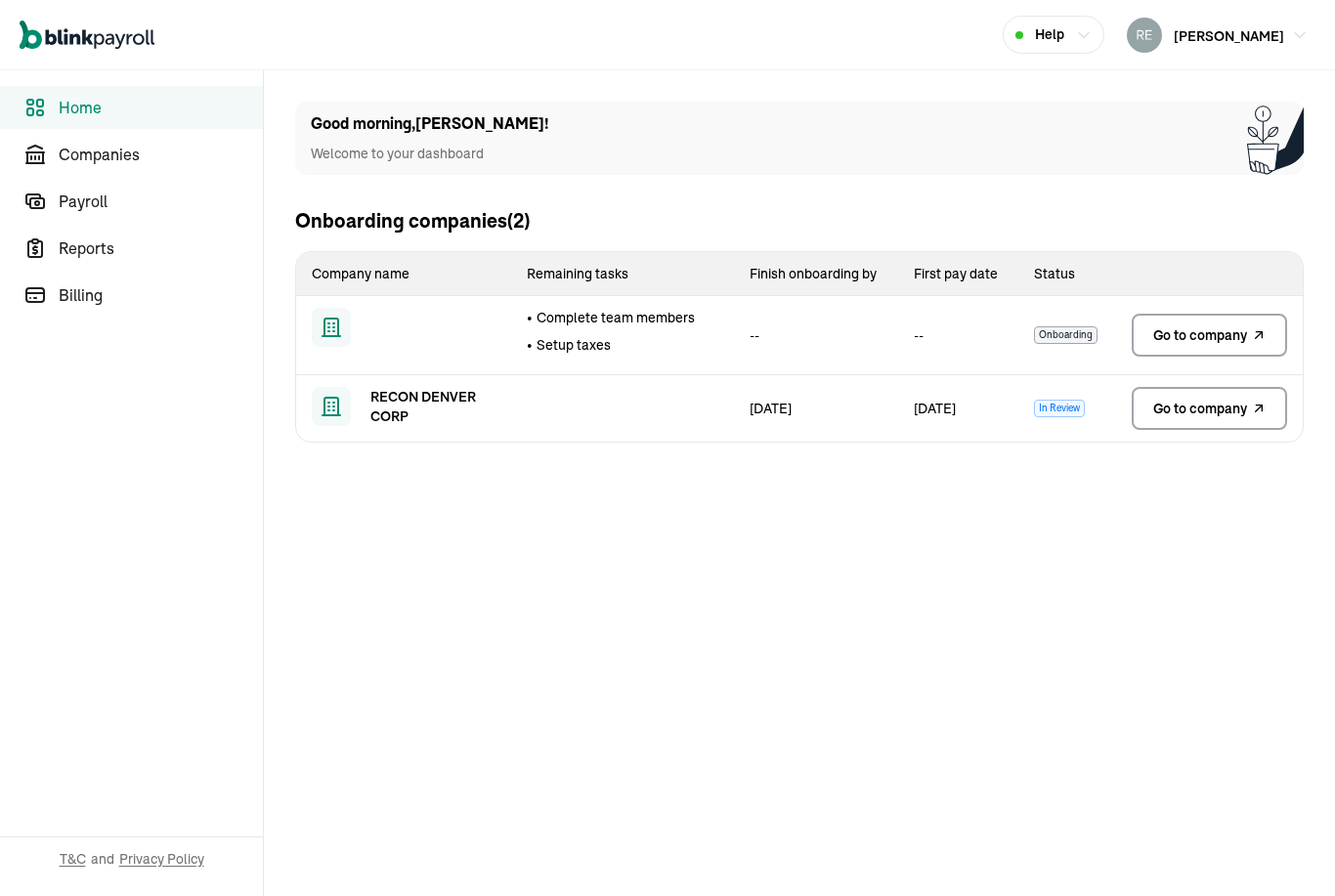 click on "Home" at bounding box center (160, 107) 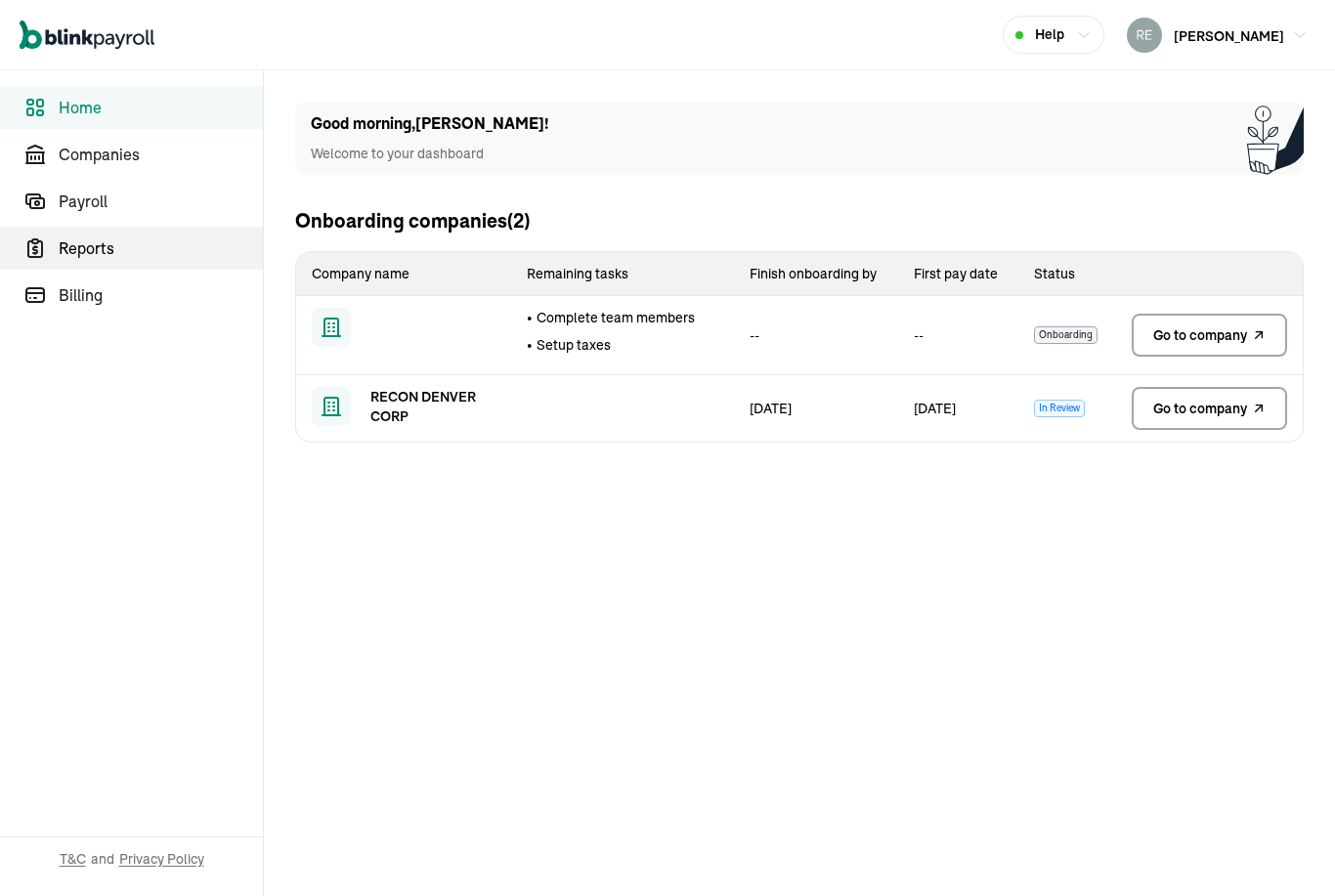 click on "Reports" at bounding box center (131, 248) 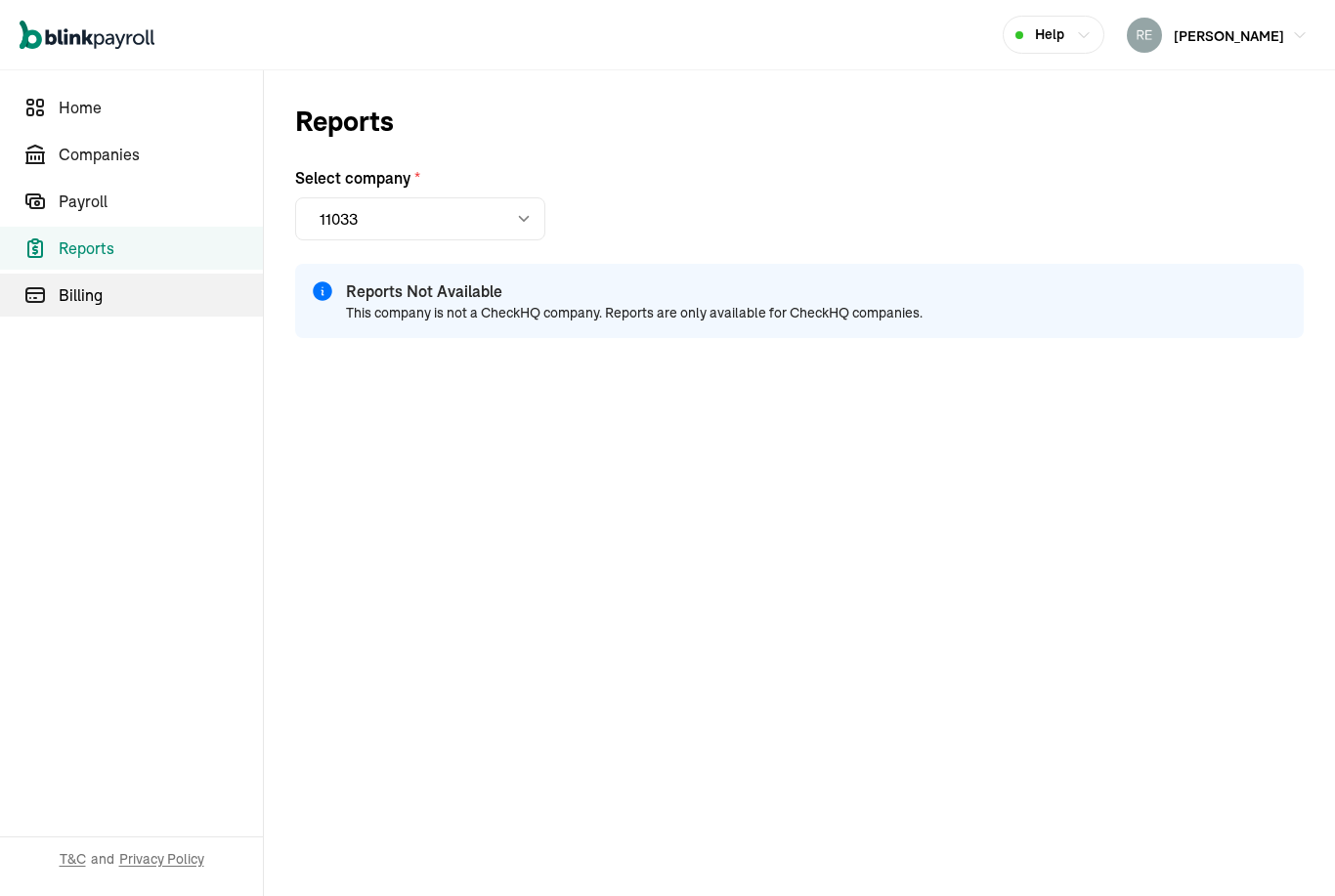 click on "Billing" at bounding box center (160, 295) 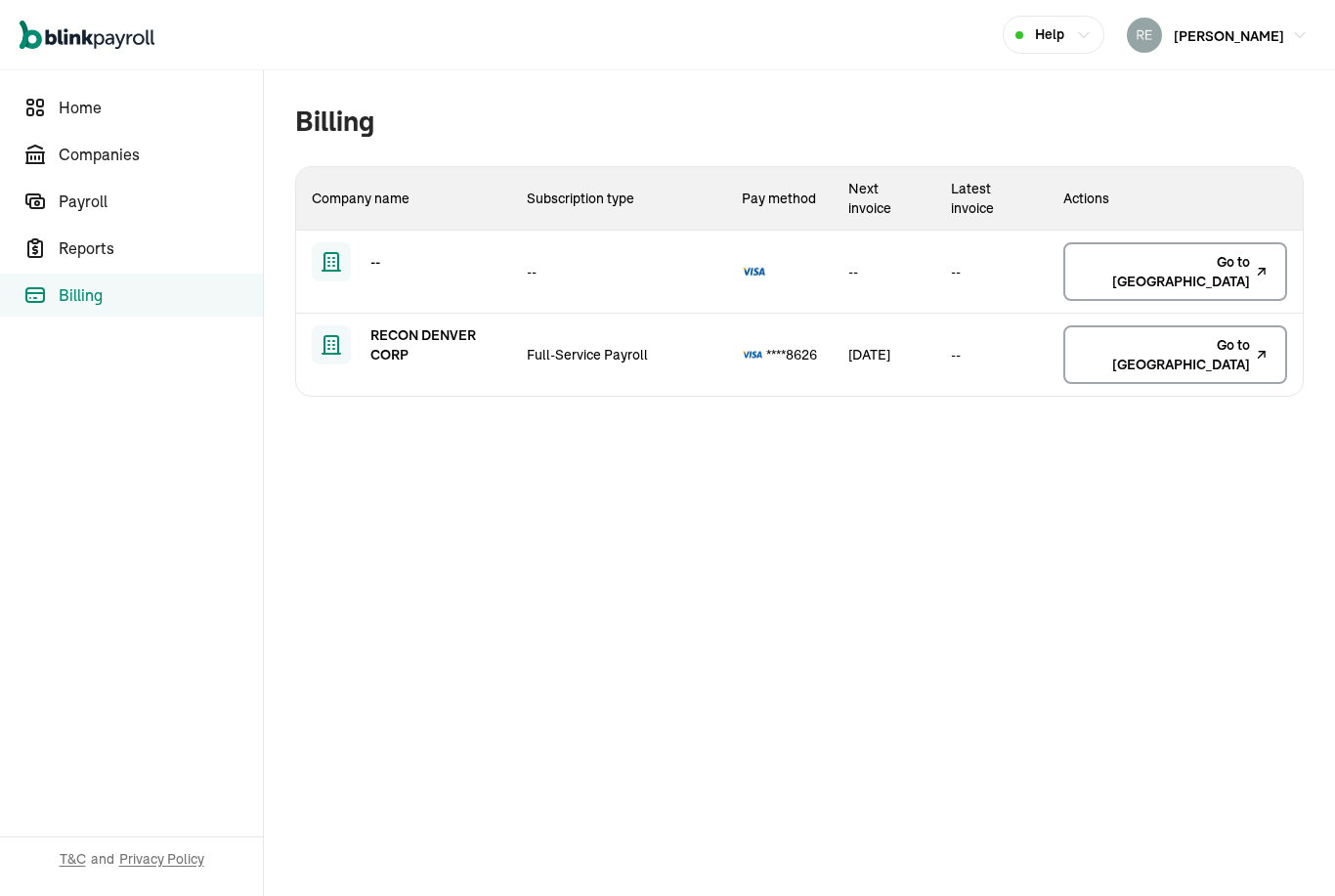 click at bounding box center [331, 345] 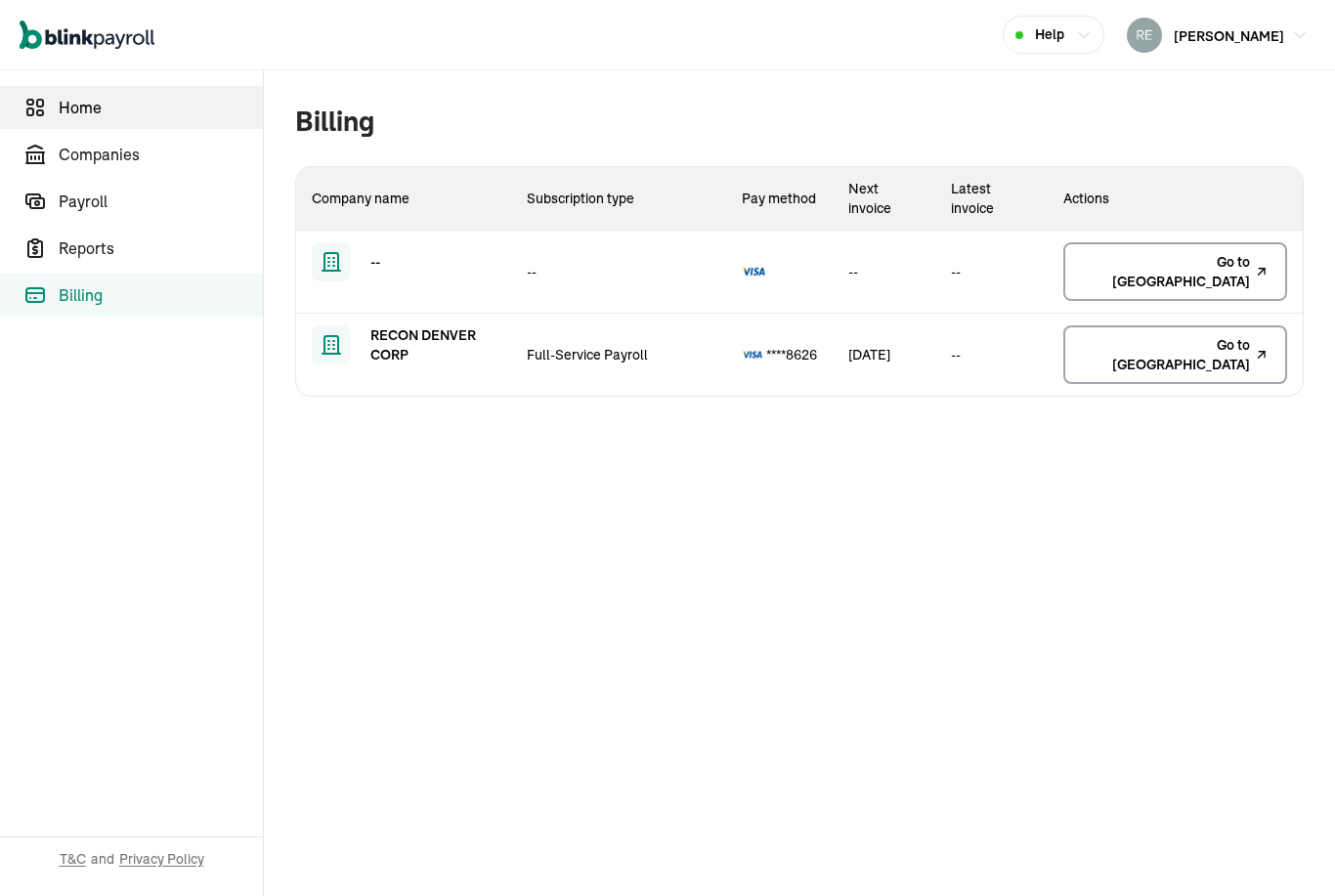 click on "Home" at bounding box center (160, 107) 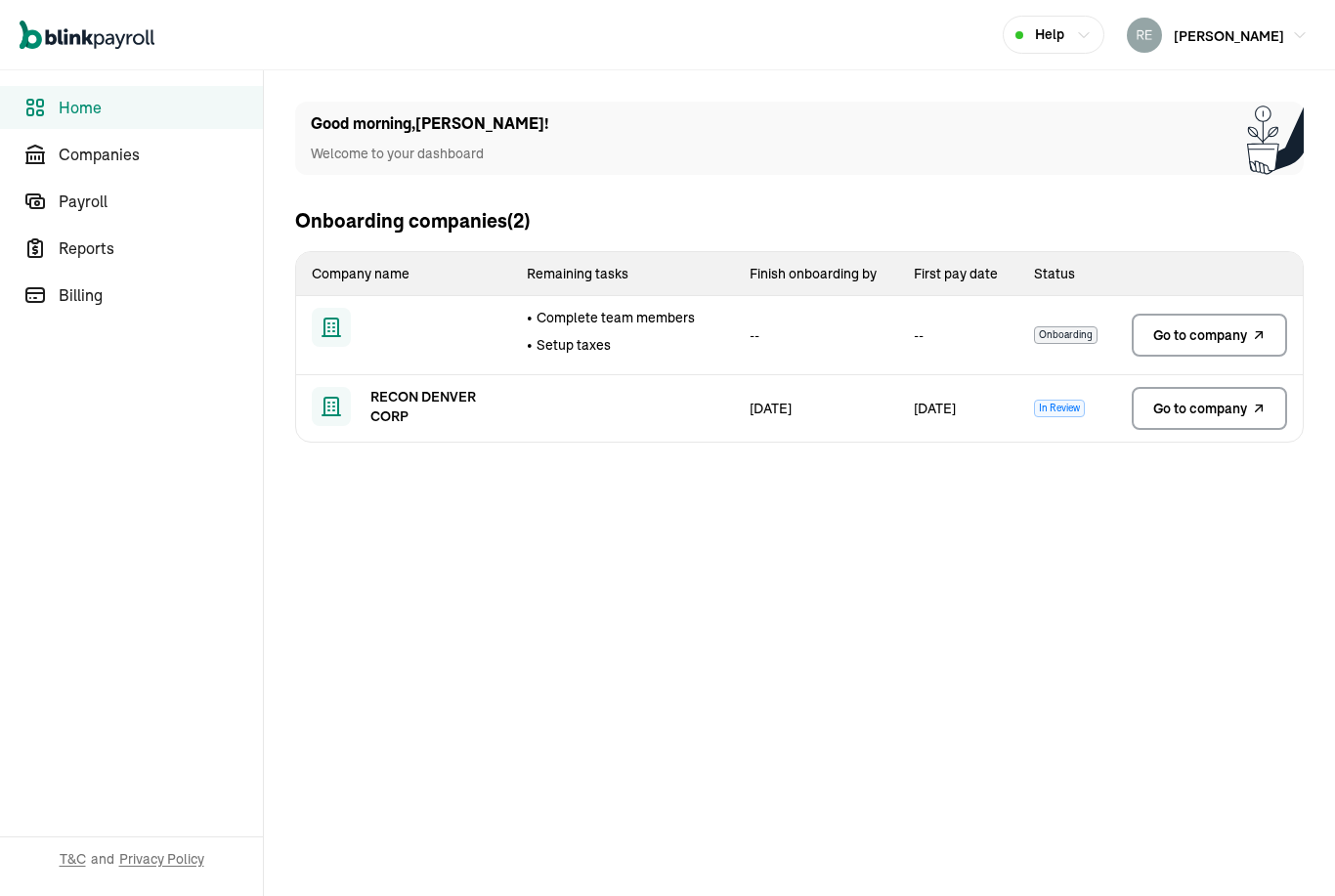 click on "Go to company" at bounding box center (1209, 335) 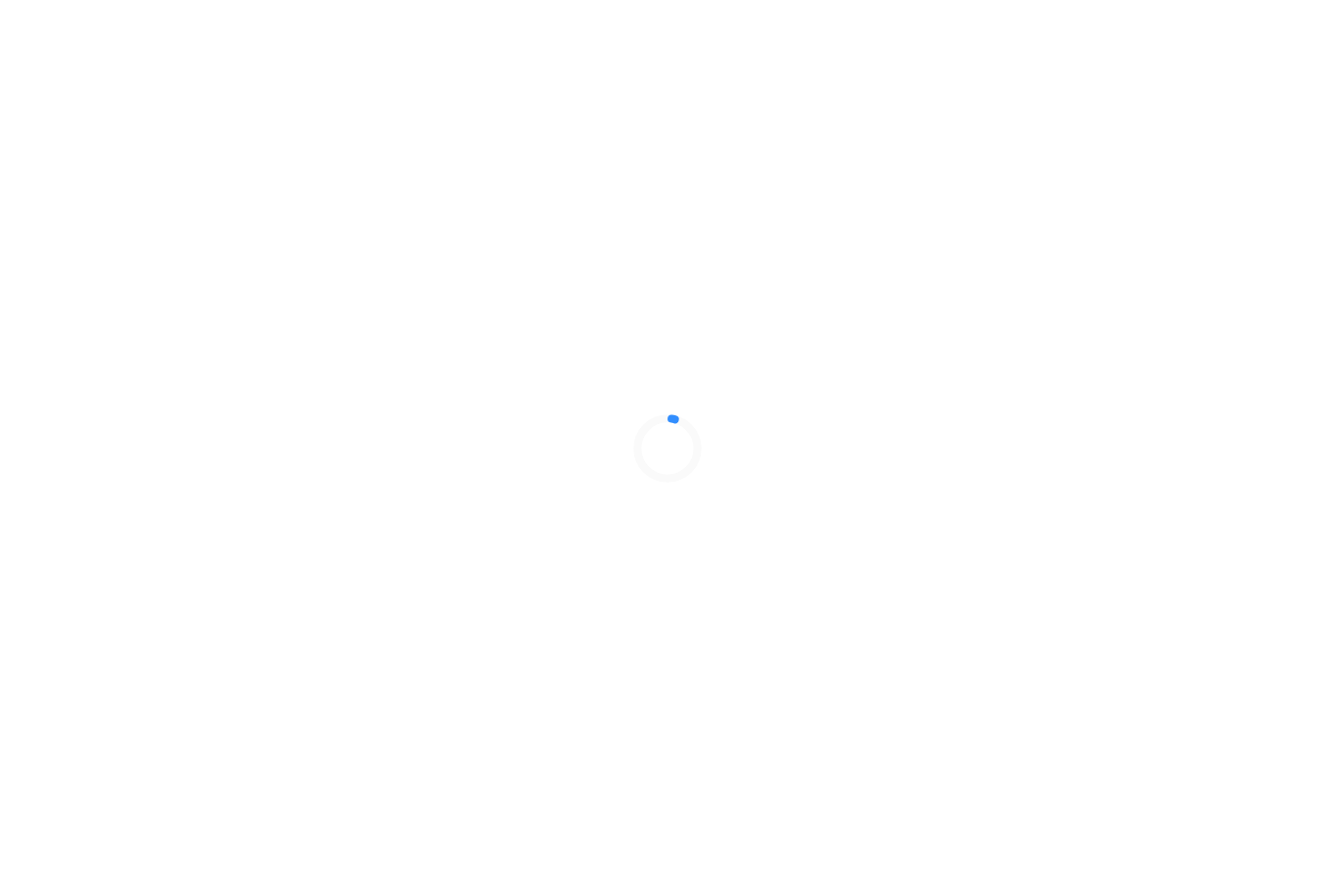 scroll, scrollTop: 0, scrollLeft: 0, axis: both 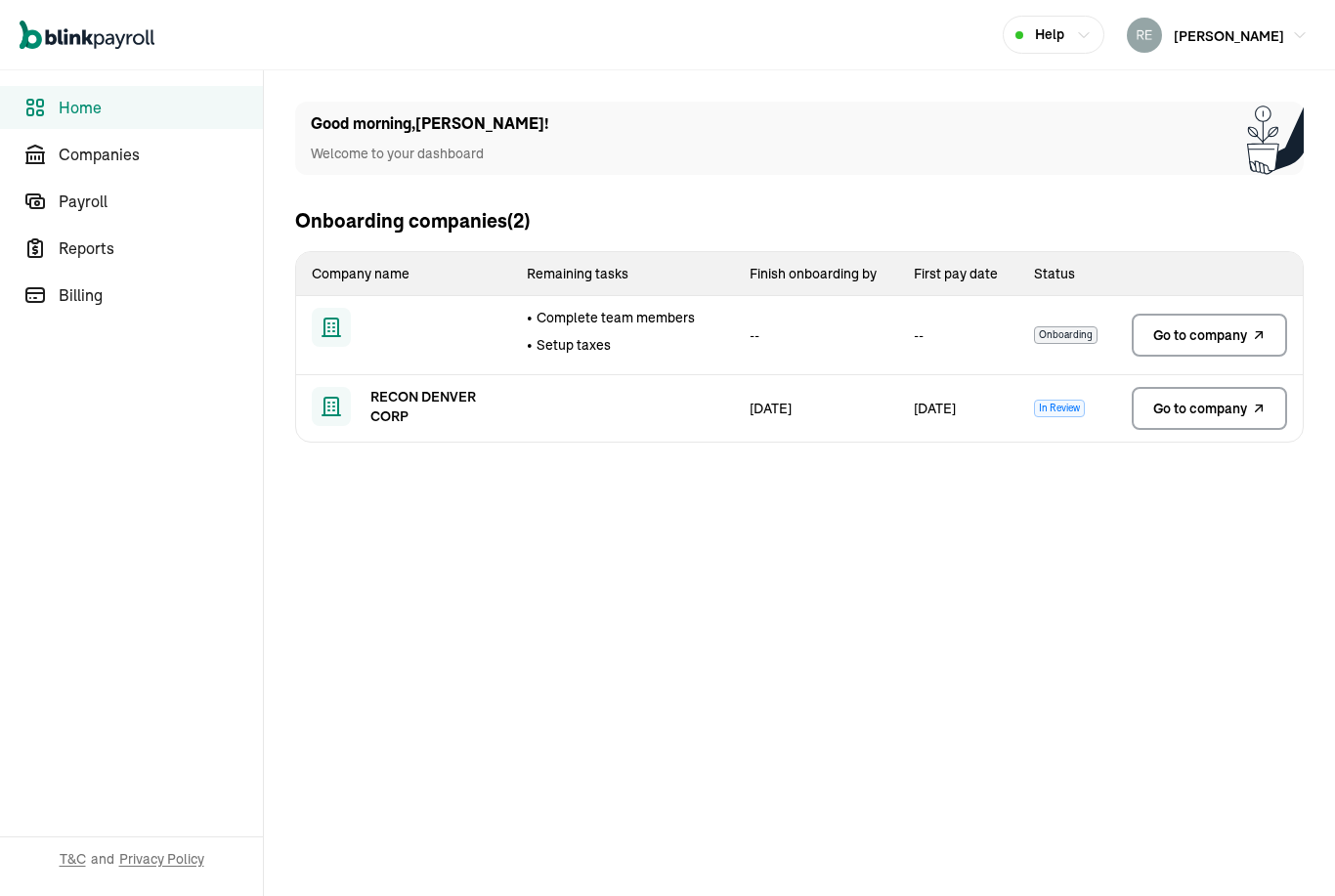 click on "Onboarding" at bounding box center (1067, 335) 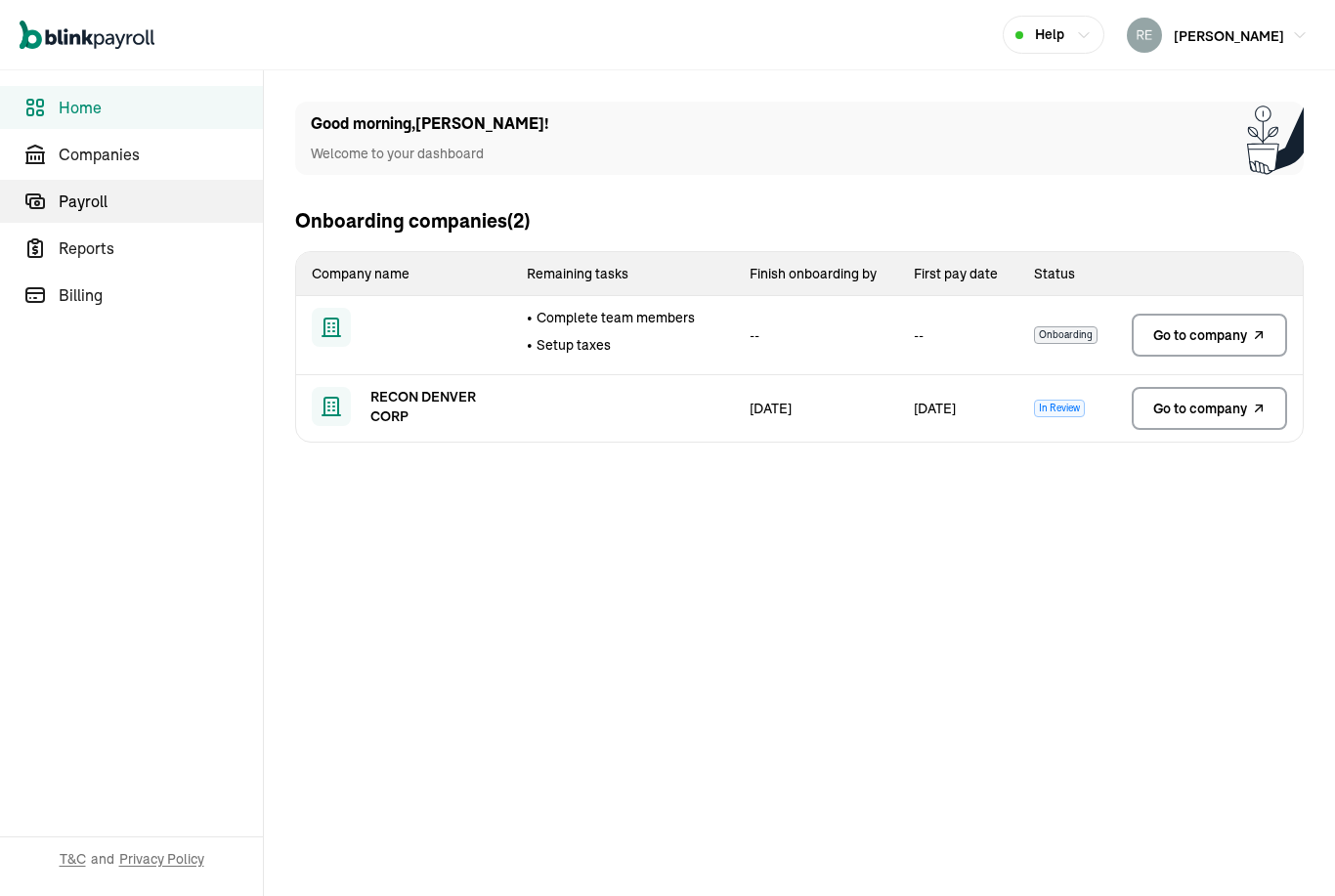 click on "Payroll" at bounding box center (160, 201) 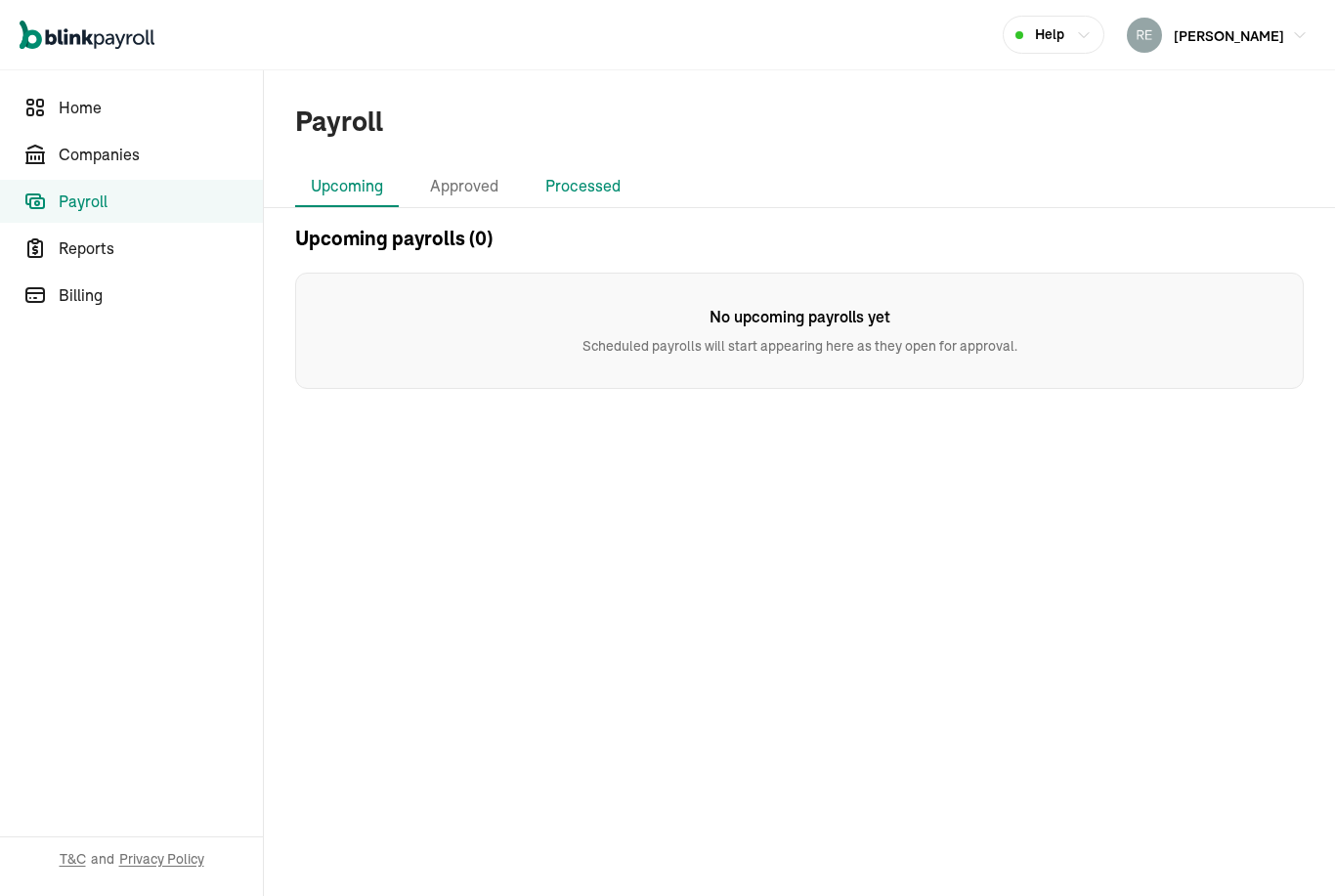 click on "Processed" at bounding box center [582, 187] 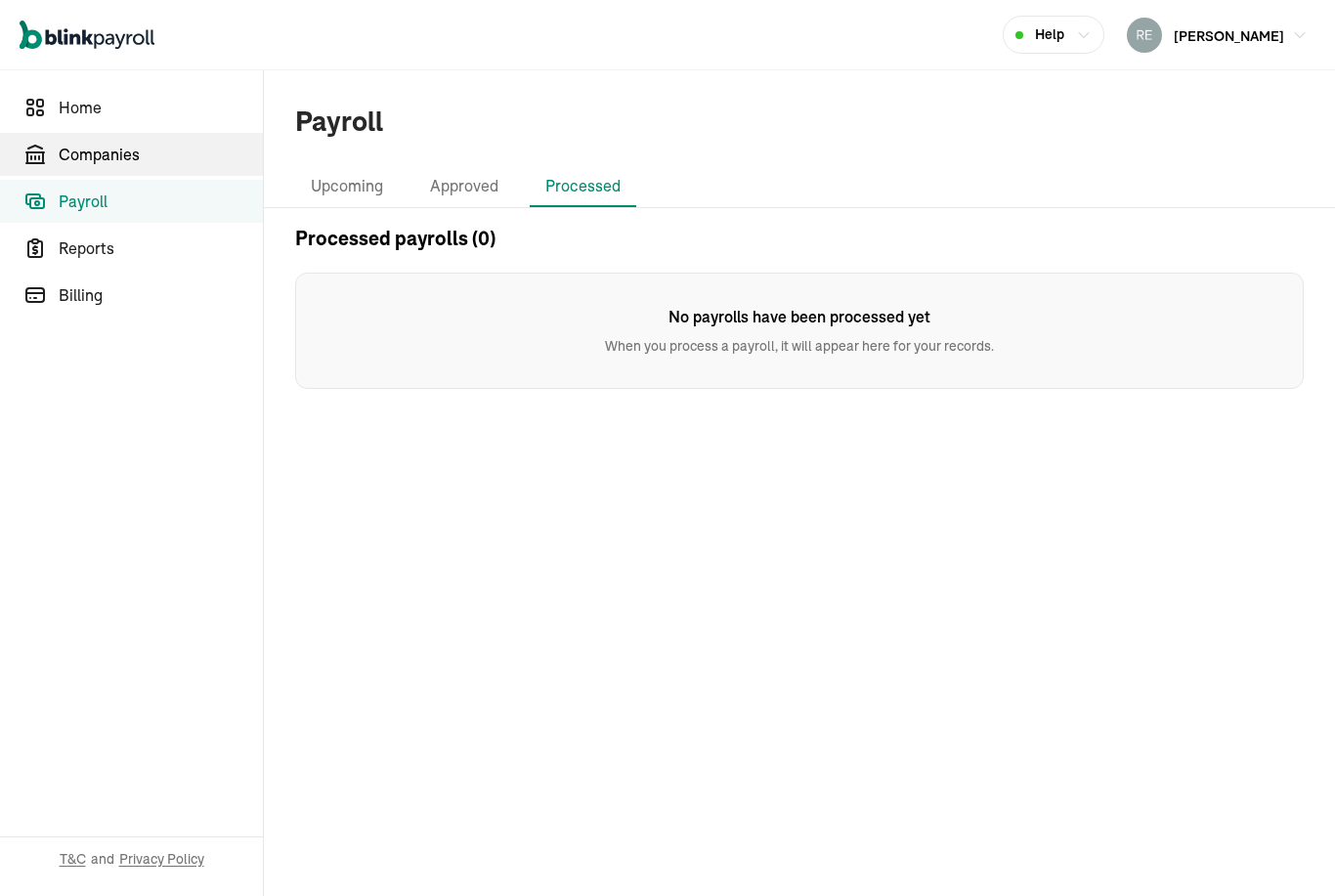 click on "Companies" at bounding box center [160, 154] 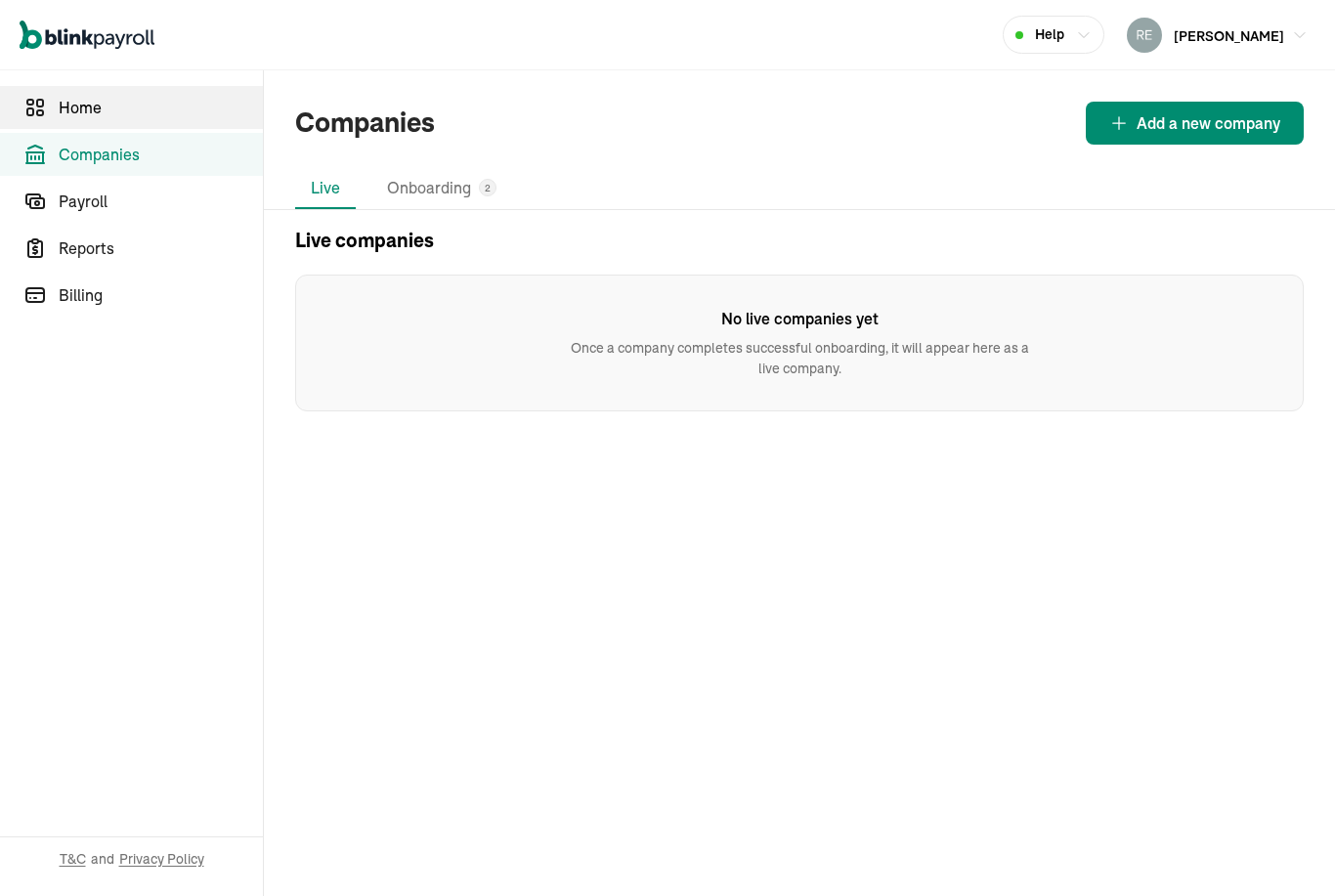 click on "Home" at bounding box center [160, 107] 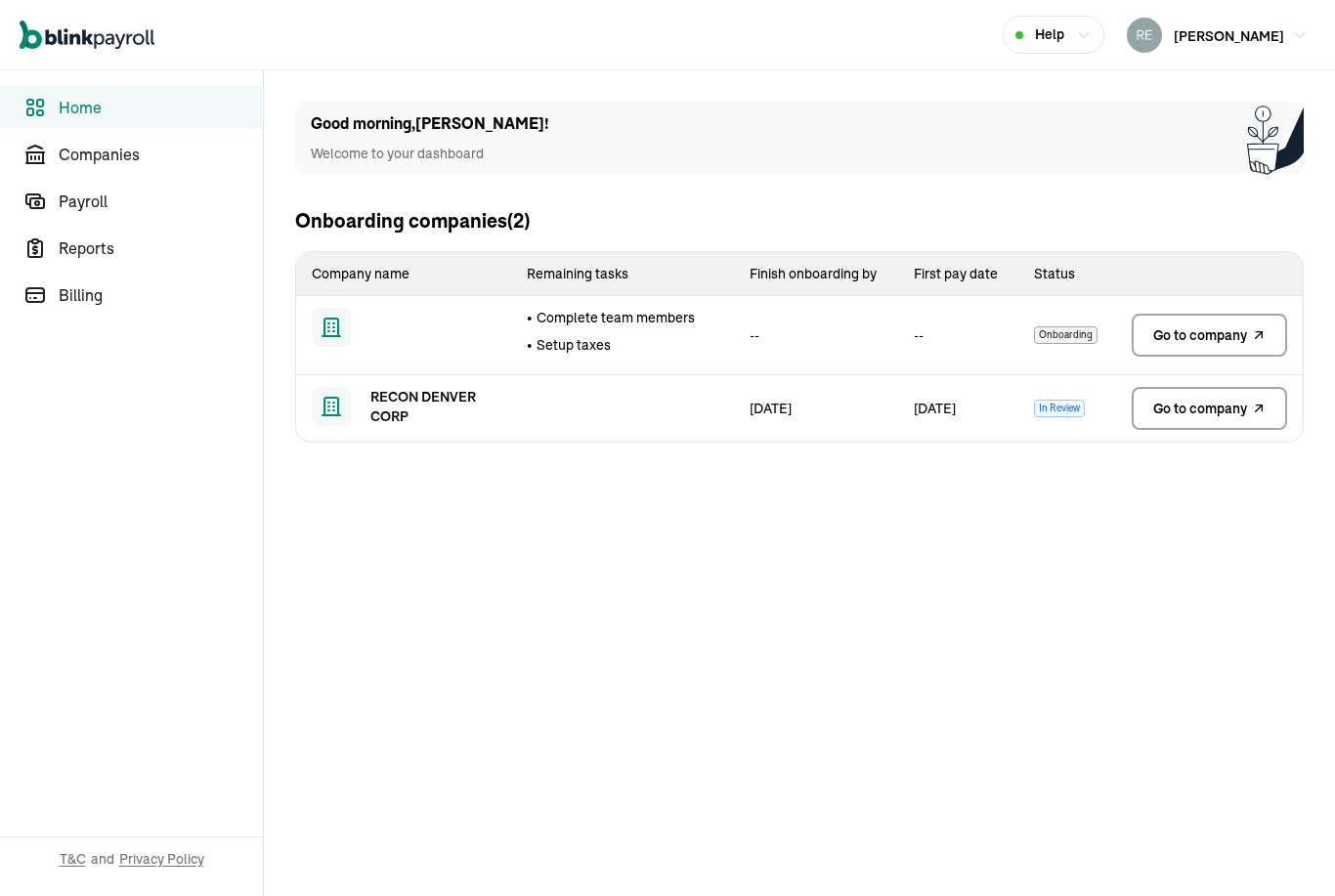 click on "Home" at bounding box center [160, 107] 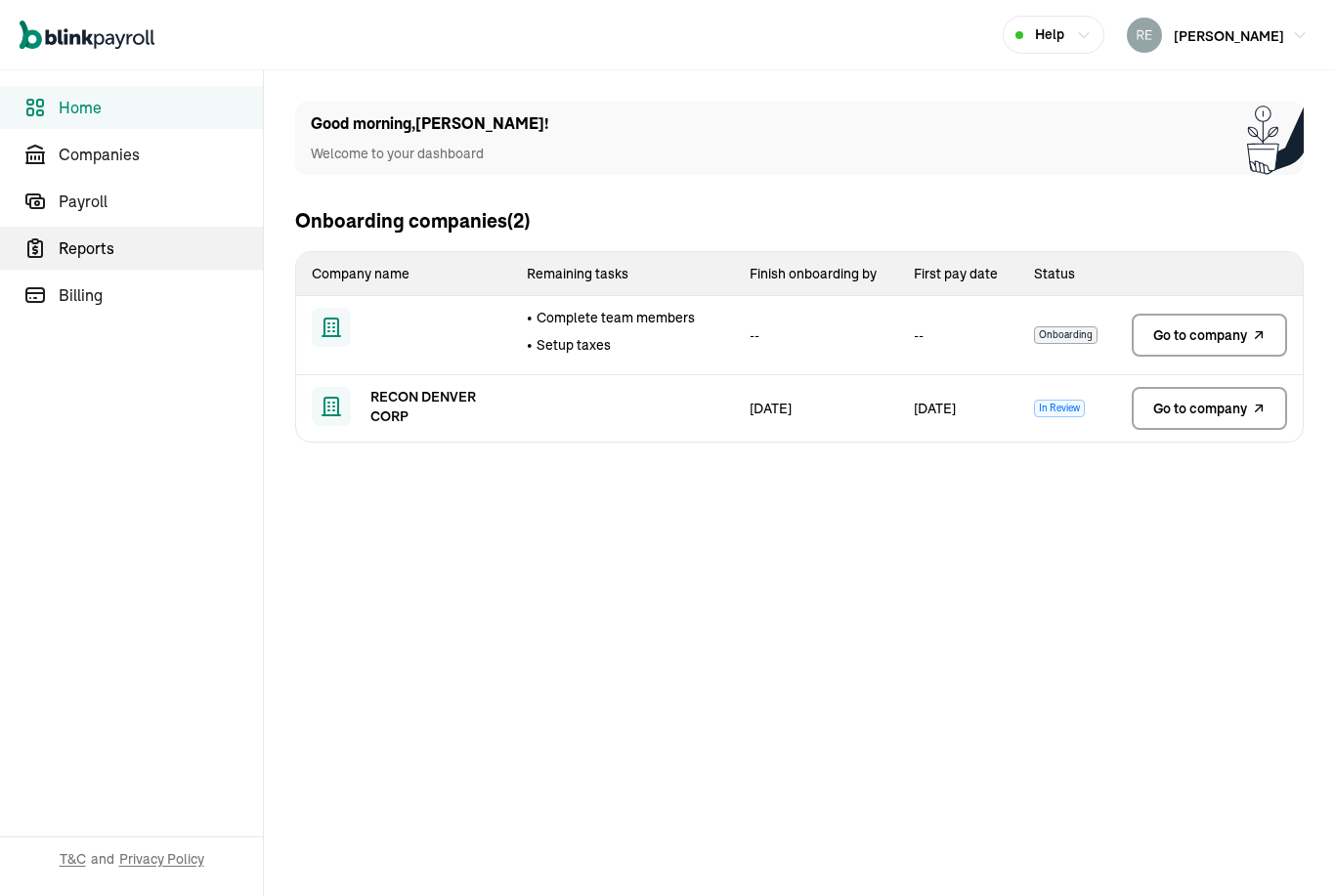 click on "Reports" at bounding box center [131, 248] 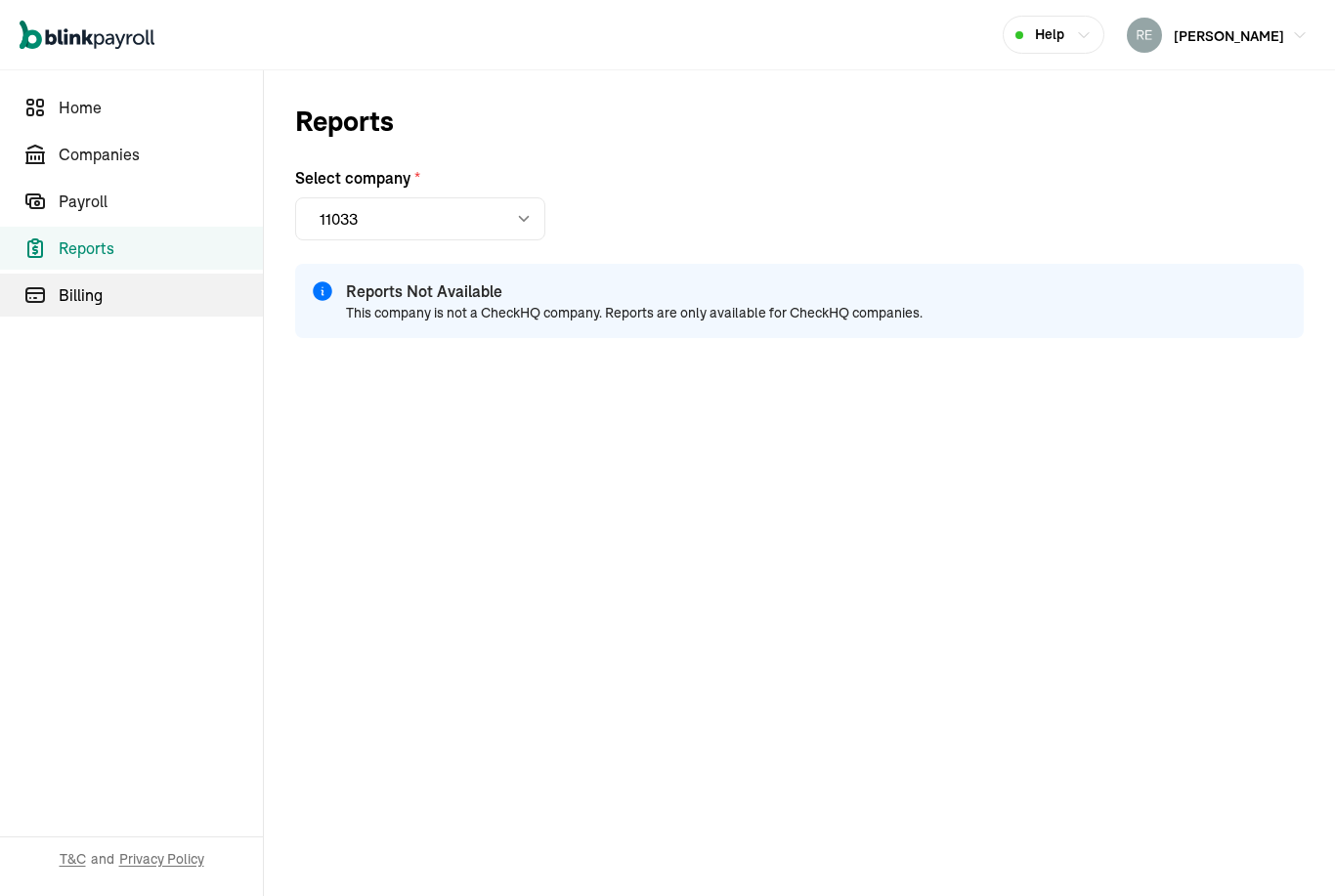 click on "Billing" at bounding box center [160, 295] 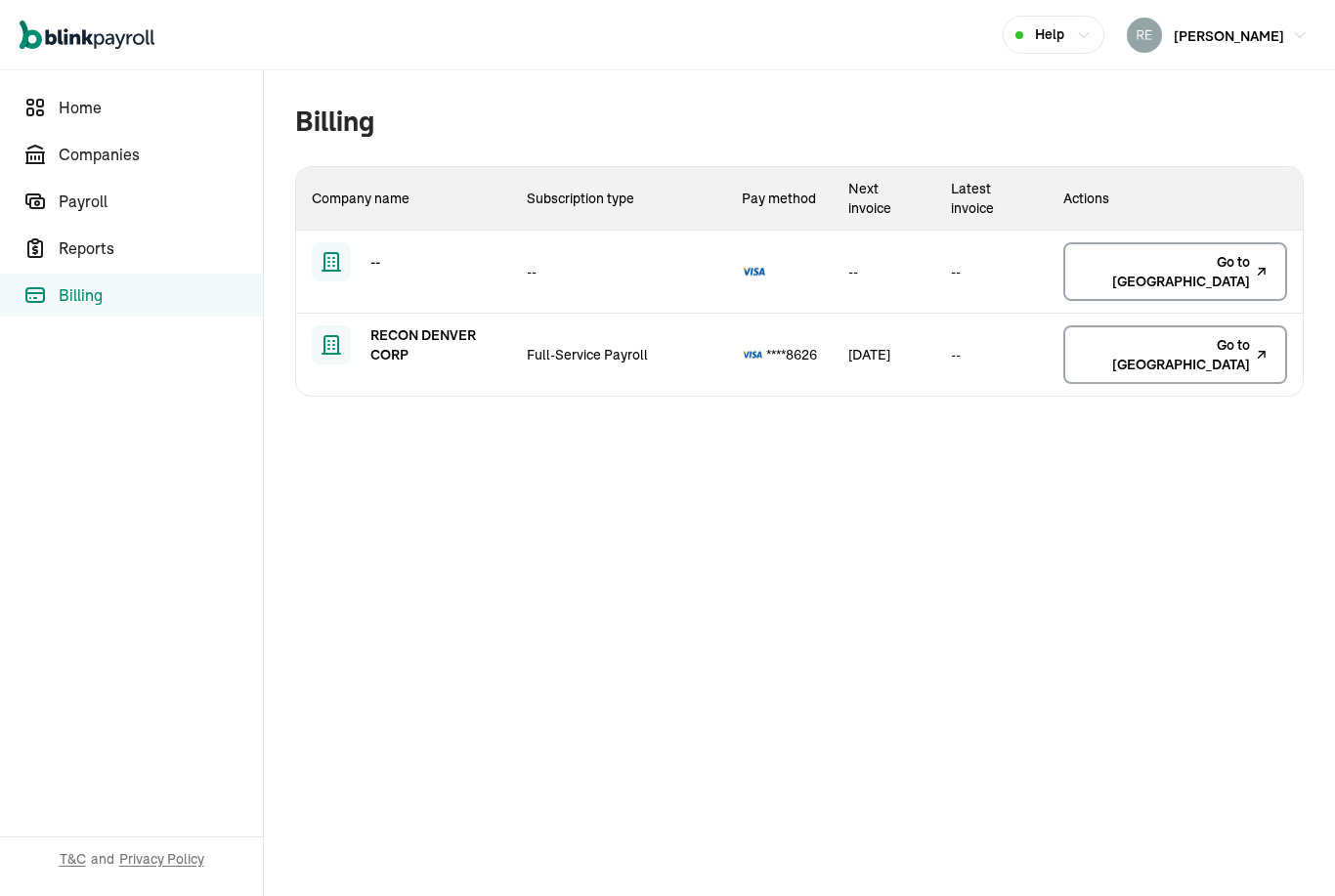 click at bounding box center (331, 345) 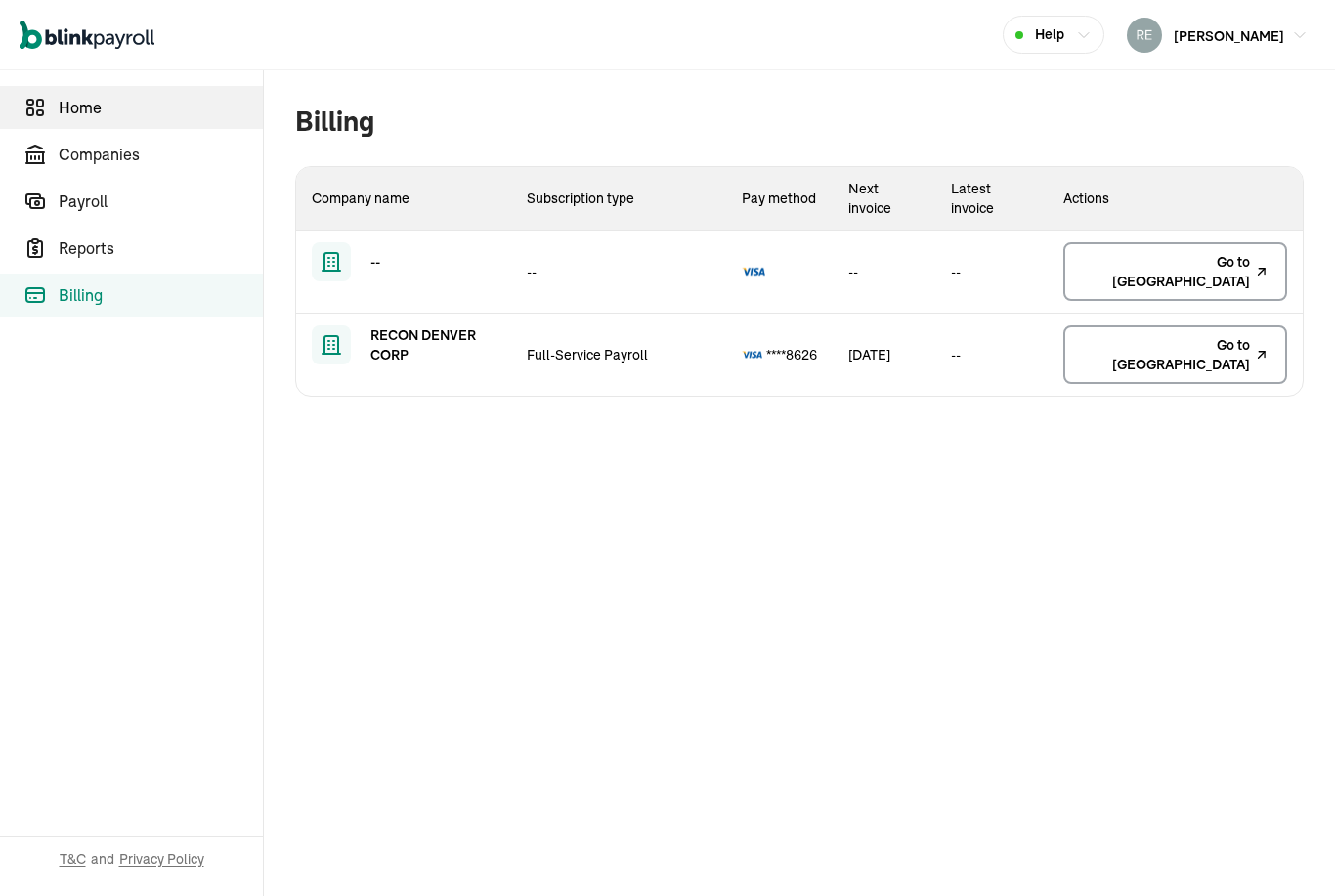 click on "Home" at bounding box center [160, 107] 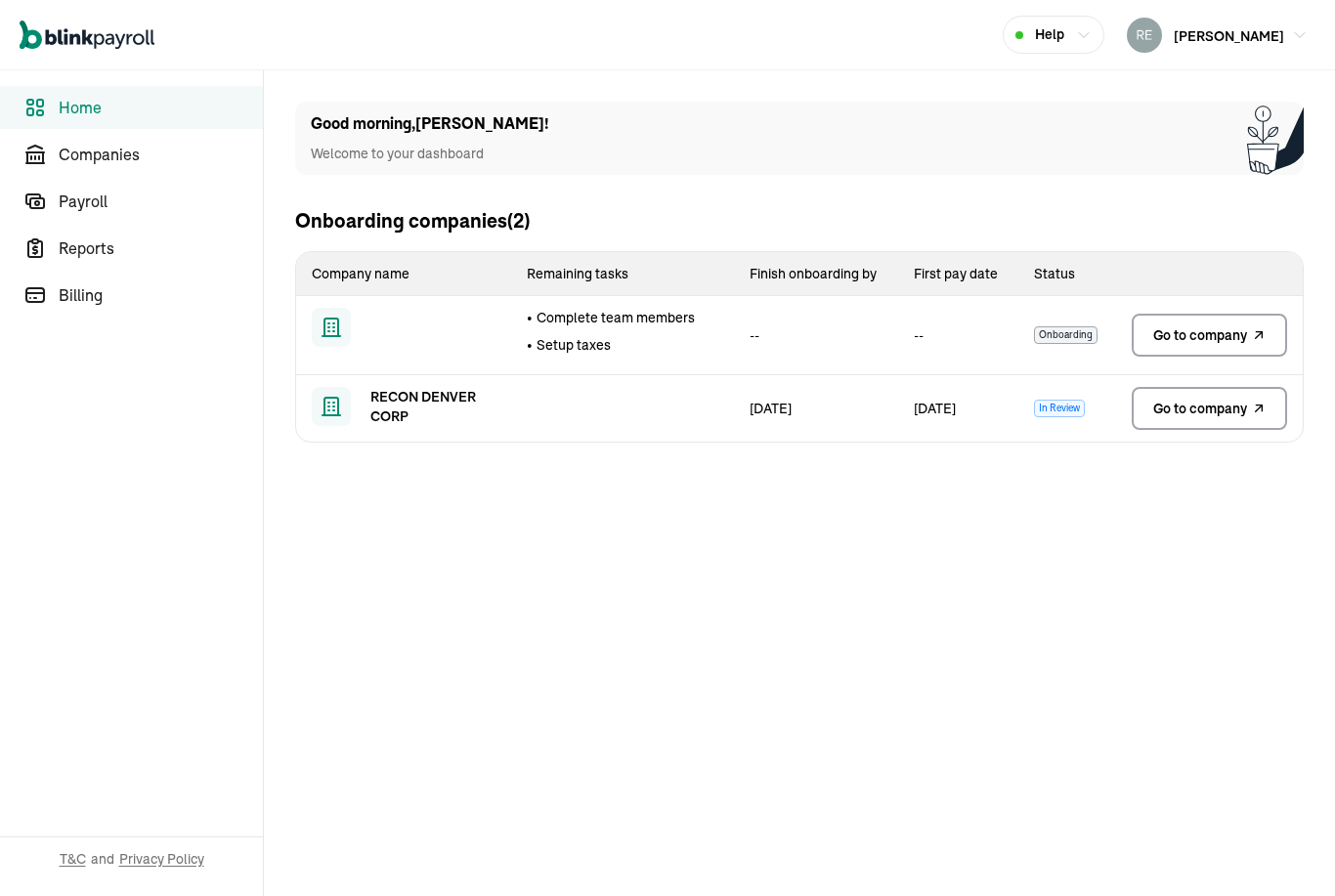click on "Go to company" at bounding box center (1209, 335) 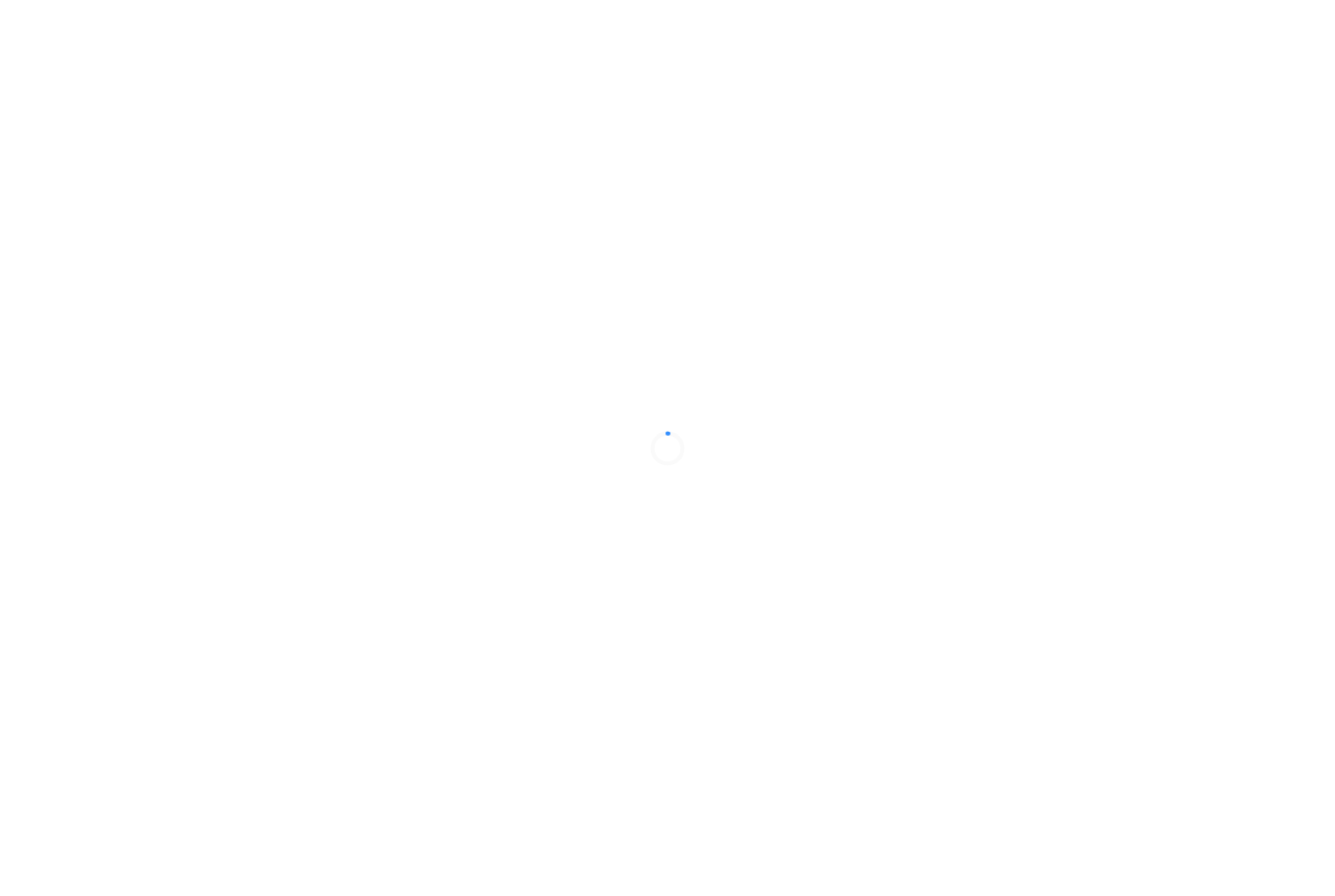 scroll, scrollTop: 0, scrollLeft: 0, axis: both 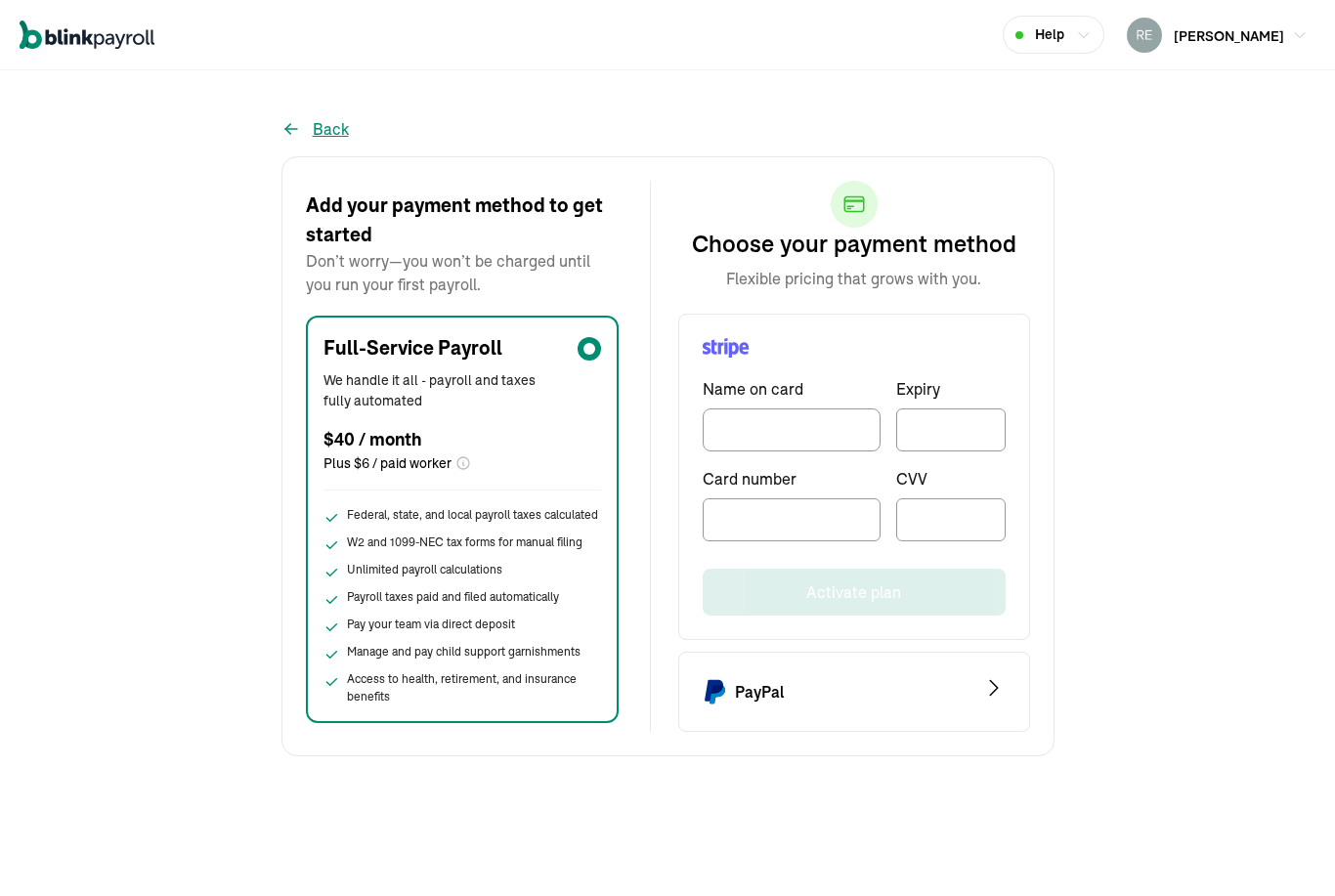 click on "Back" at bounding box center [315, 129] 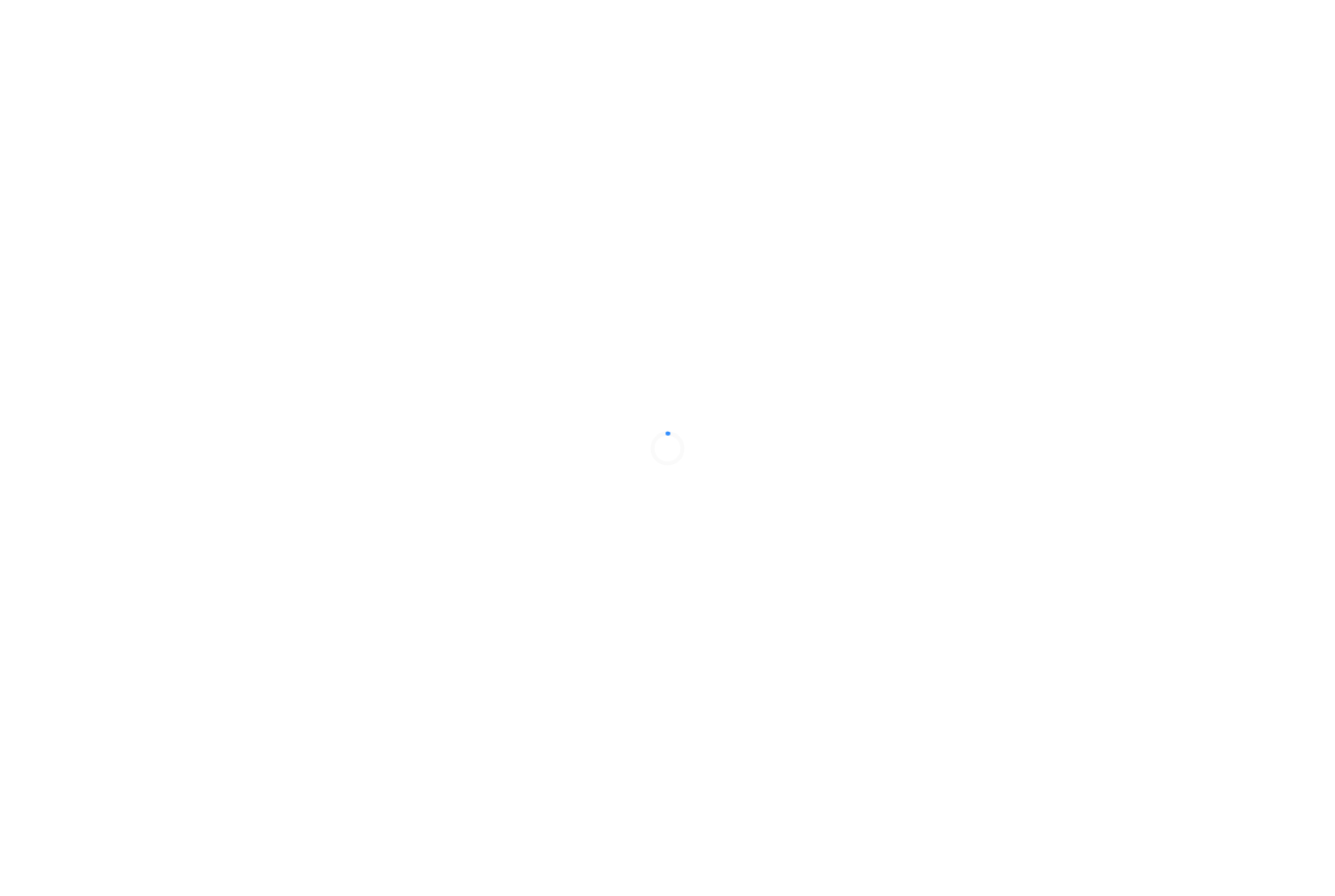 scroll, scrollTop: 0, scrollLeft: 0, axis: both 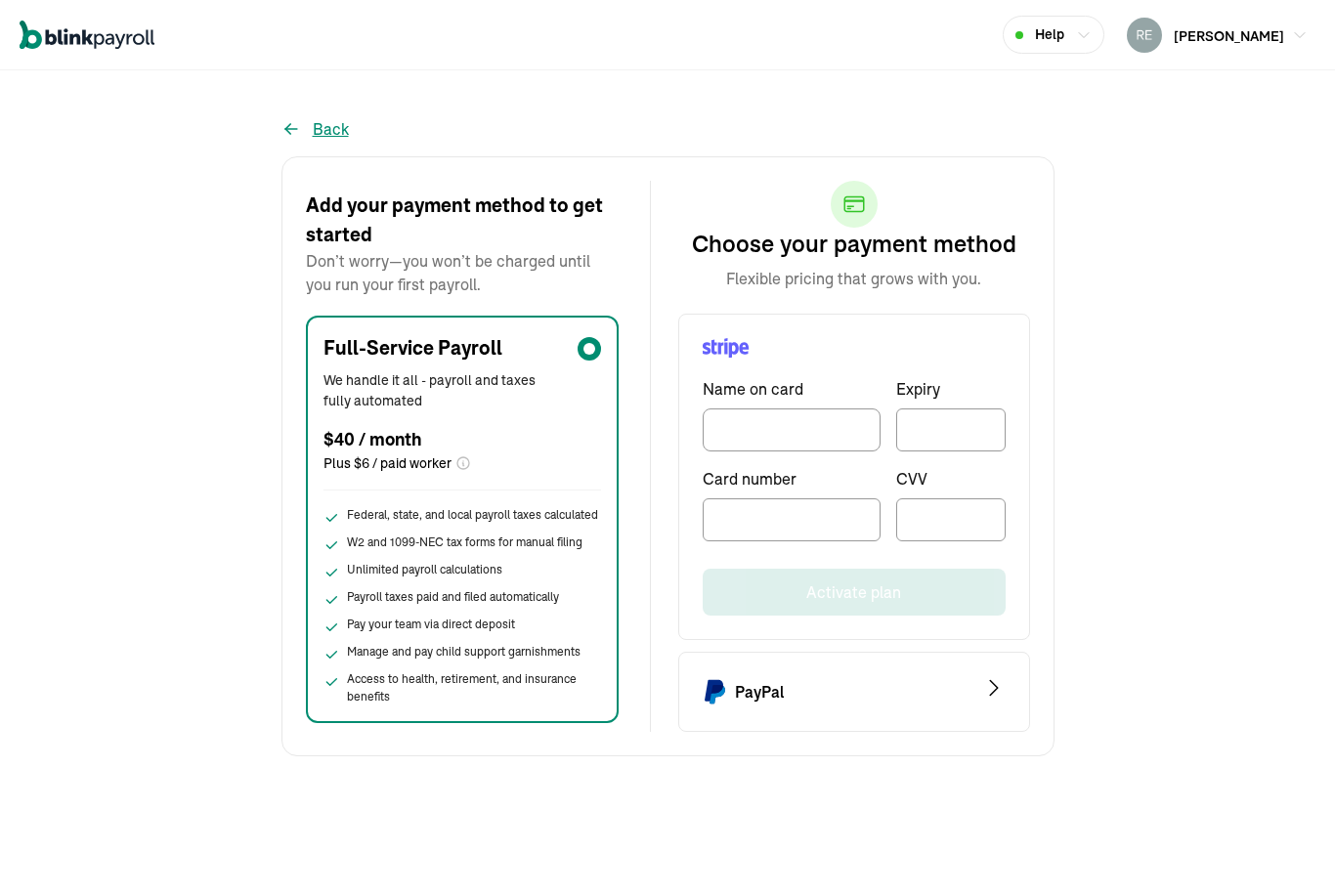 click on "Back" at bounding box center (315, 129) 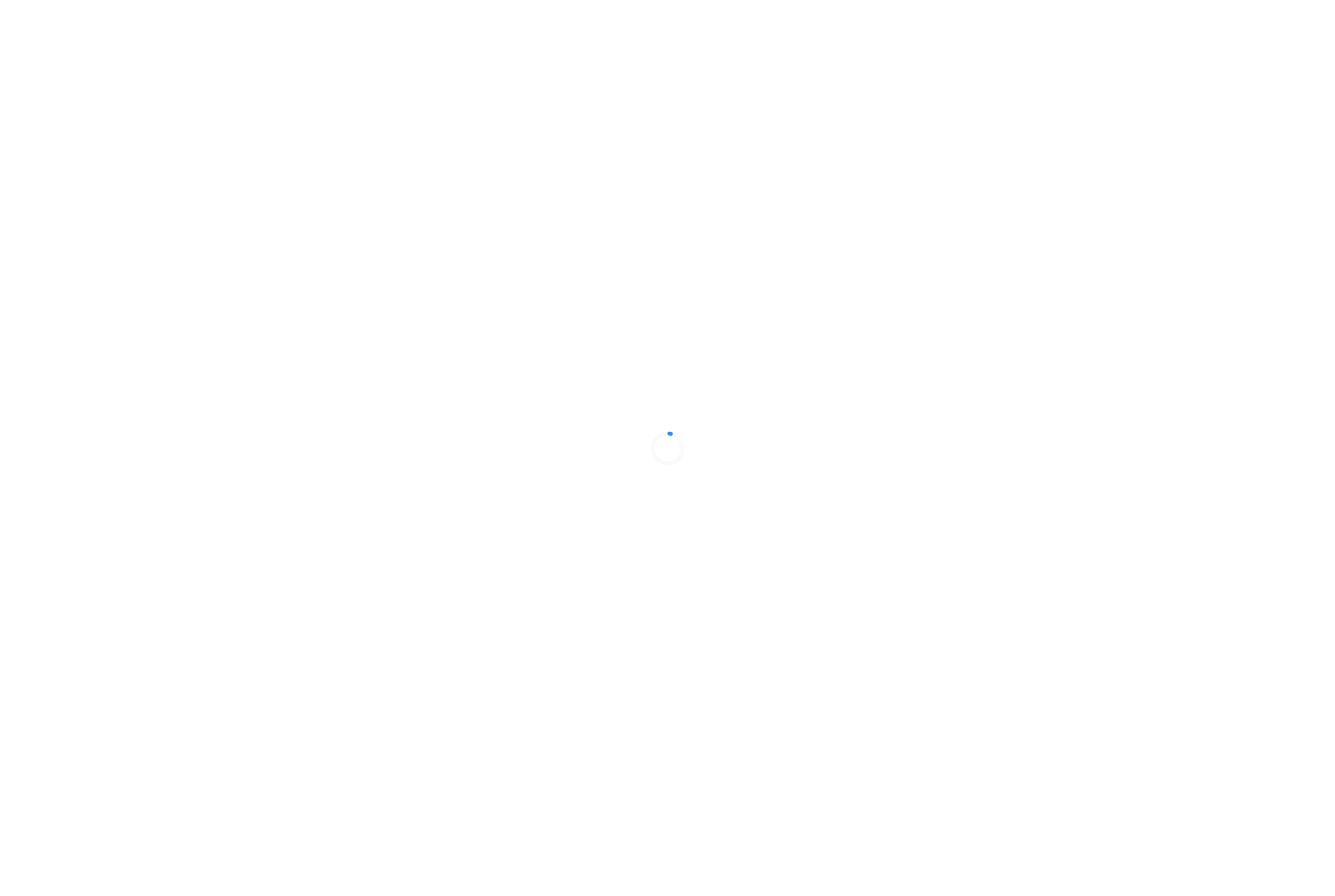 scroll, scrollTop: 0, scrollLeft: 0, axis: both 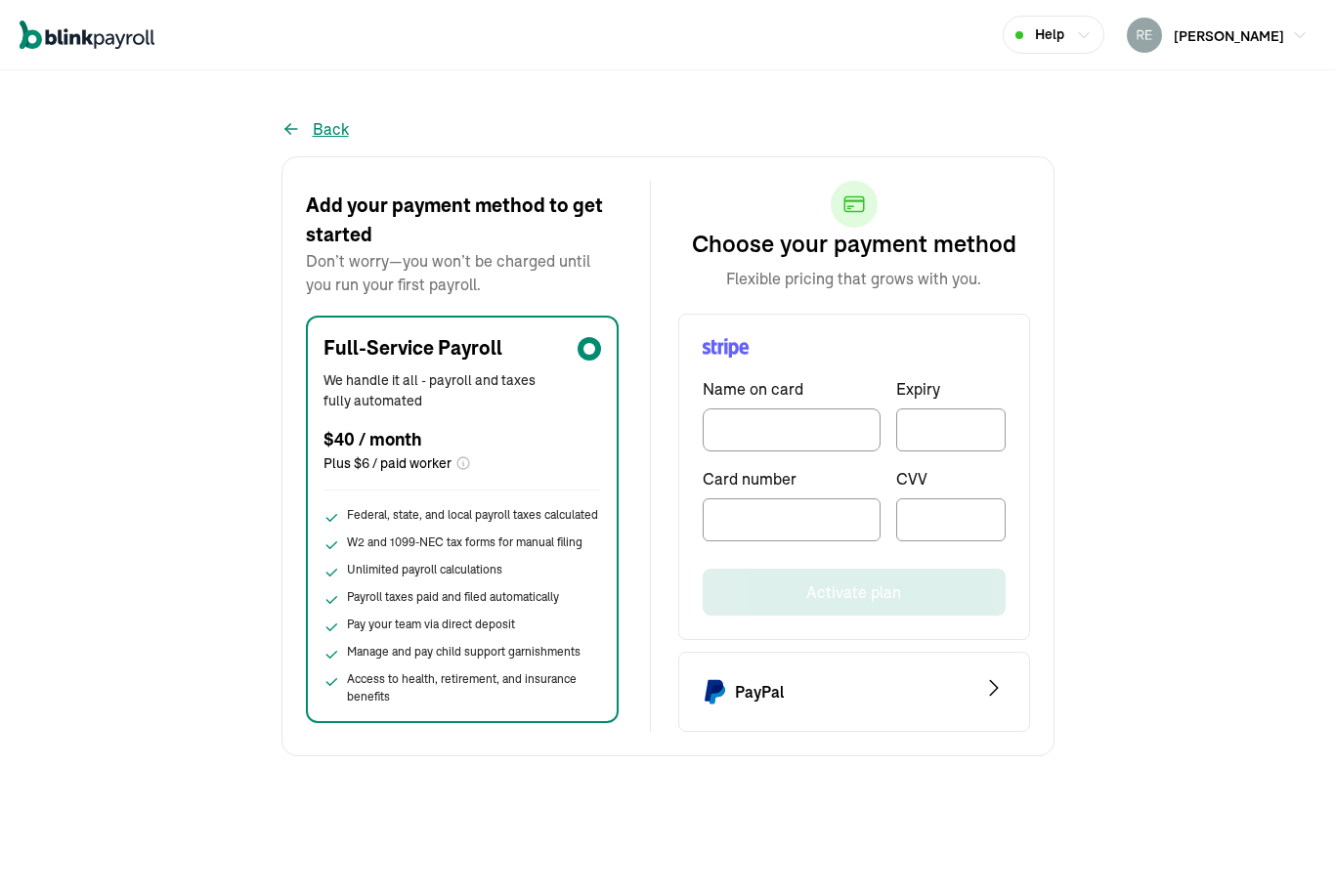 click on "Back" at bounding box center (315, 129) 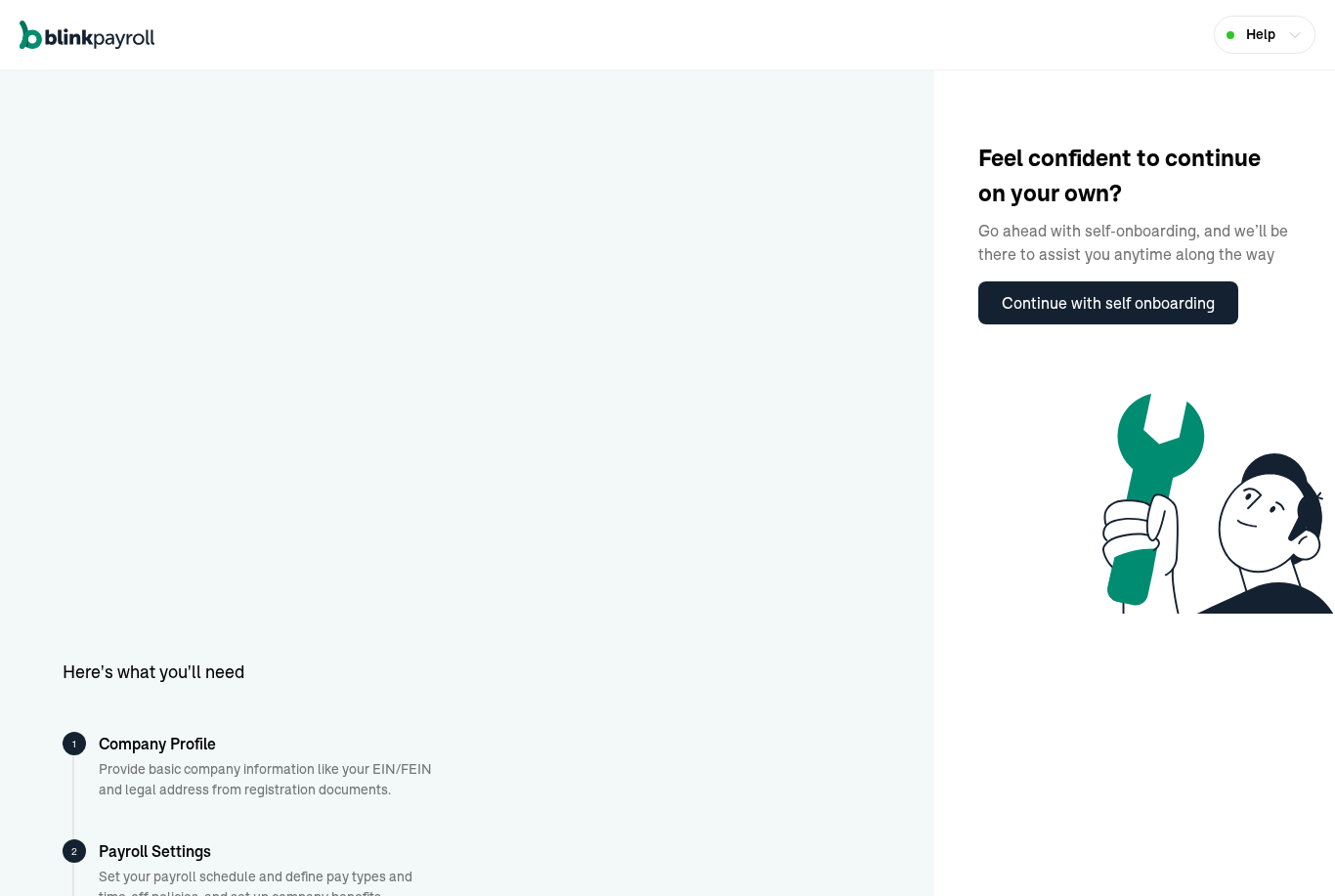 scroll, scrollTop: 269, scrollLeft: 0, axis: vertical 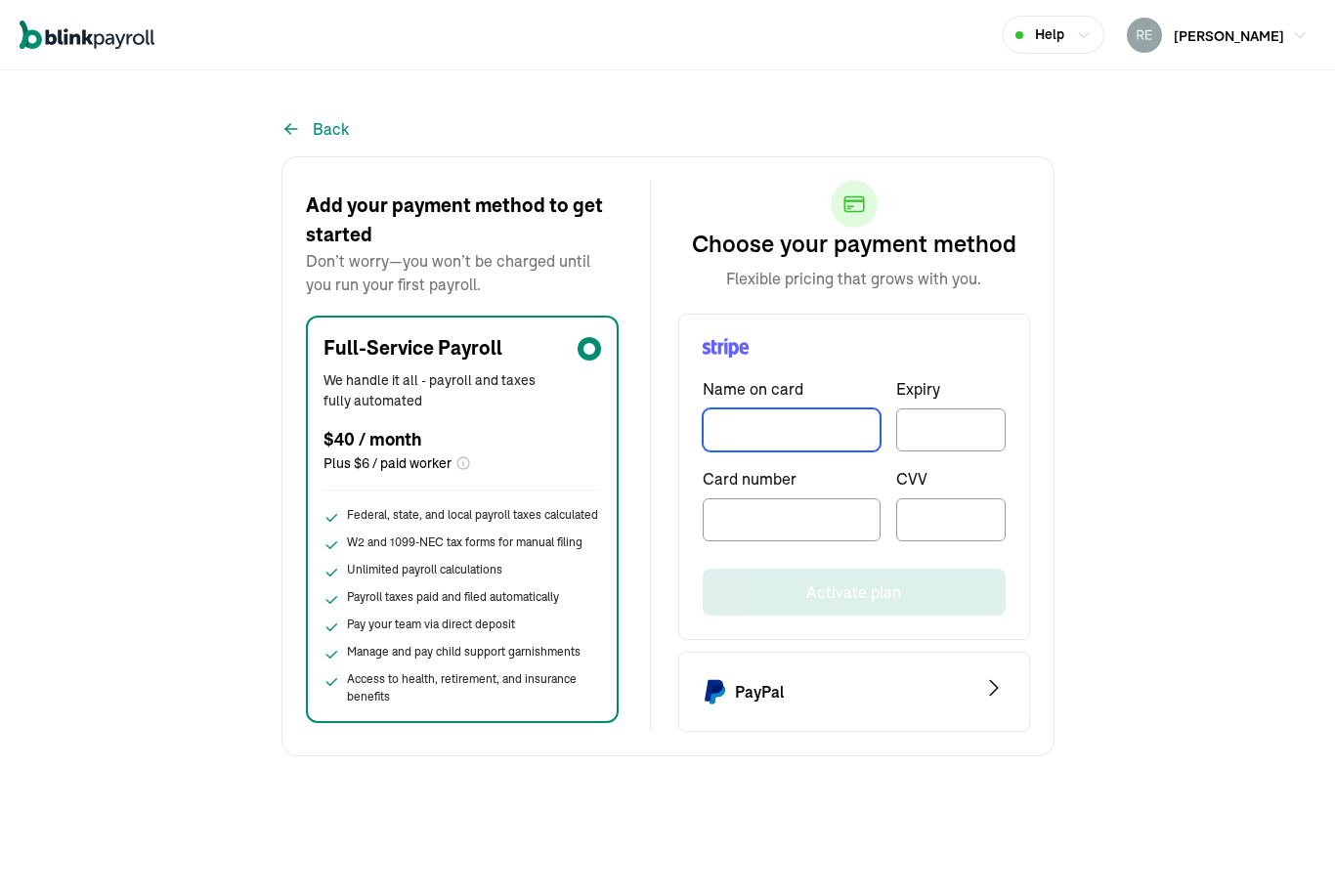 click at bounding box center [792, 430] 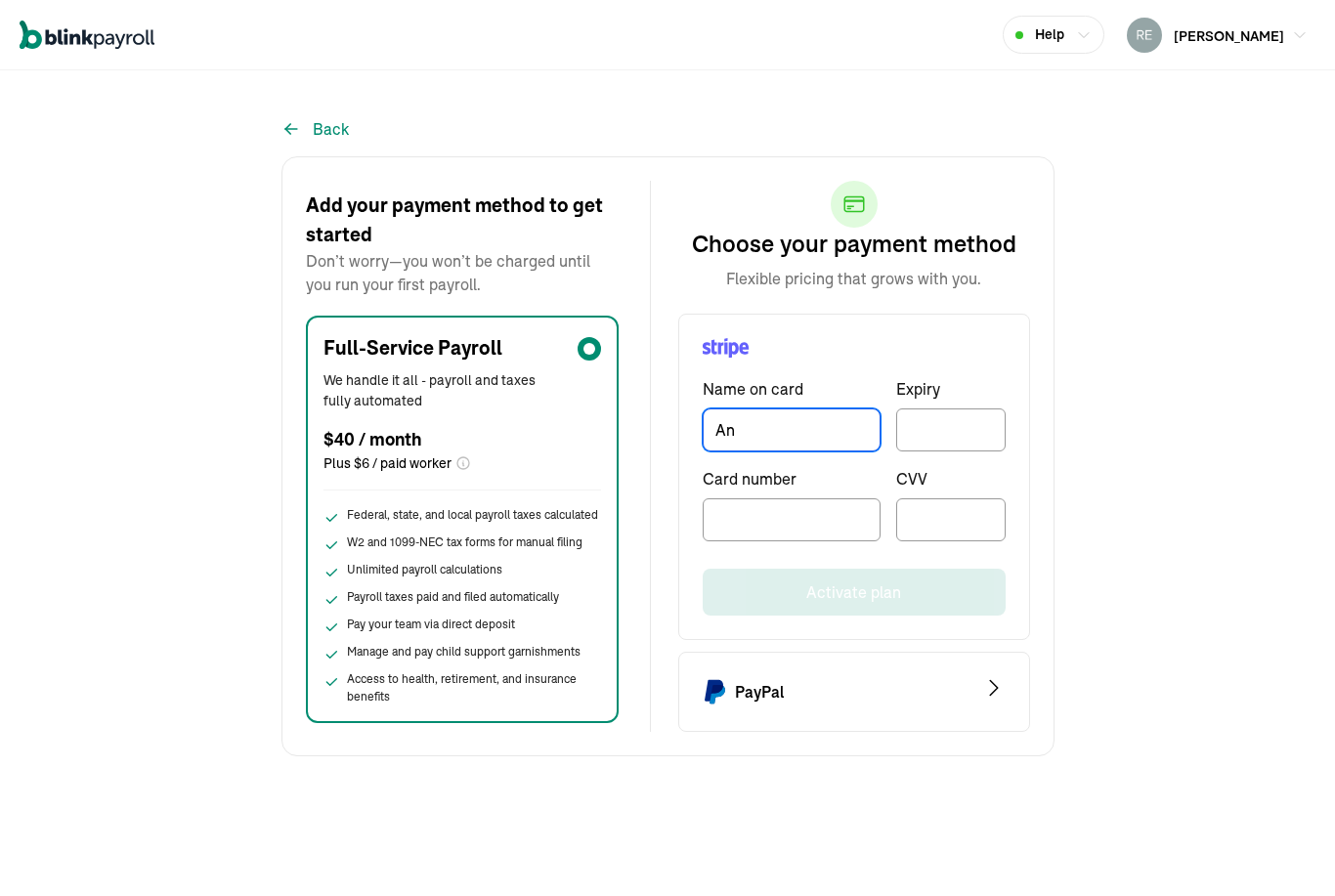 type on "A" 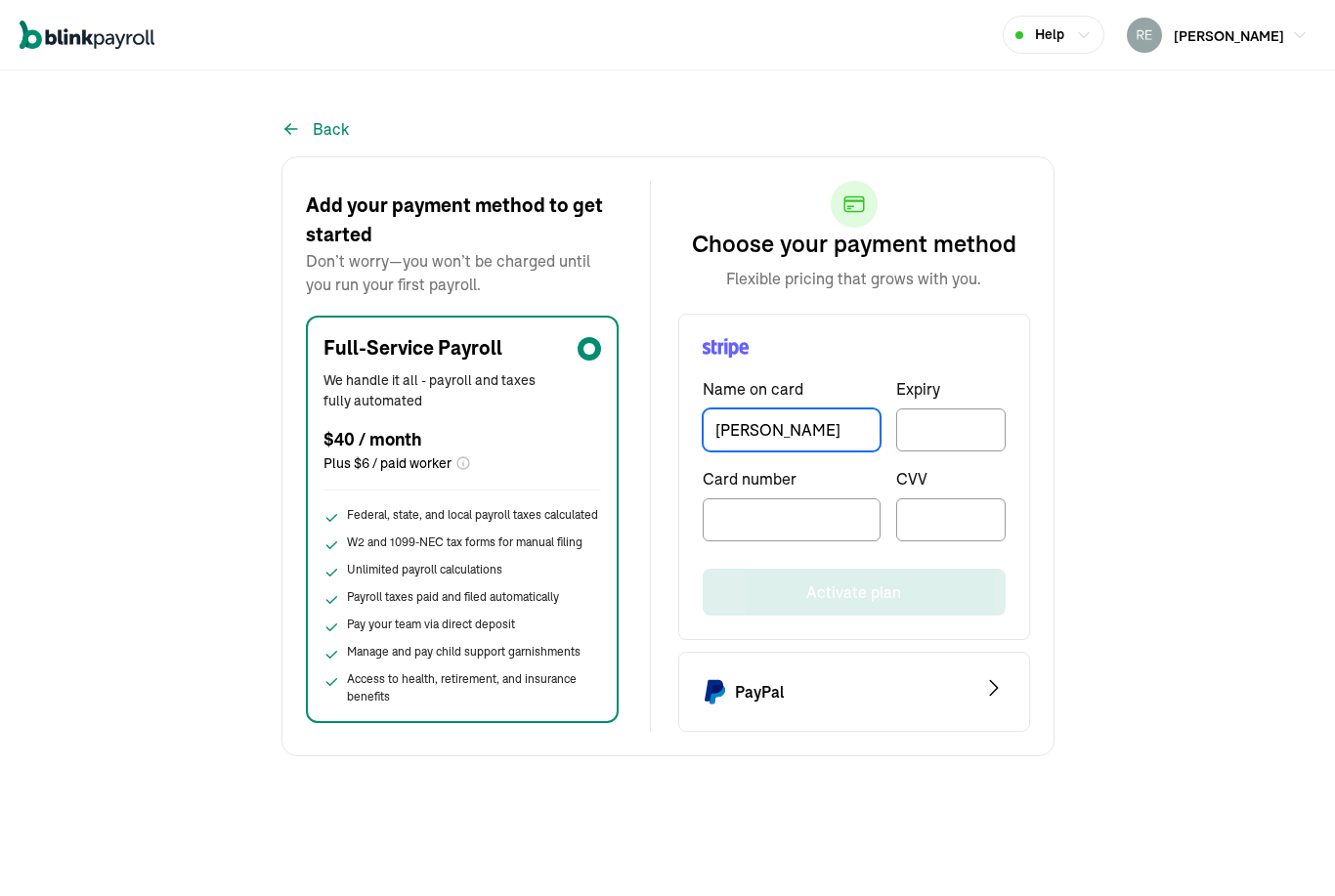 type on "[PERSON_NAME]" 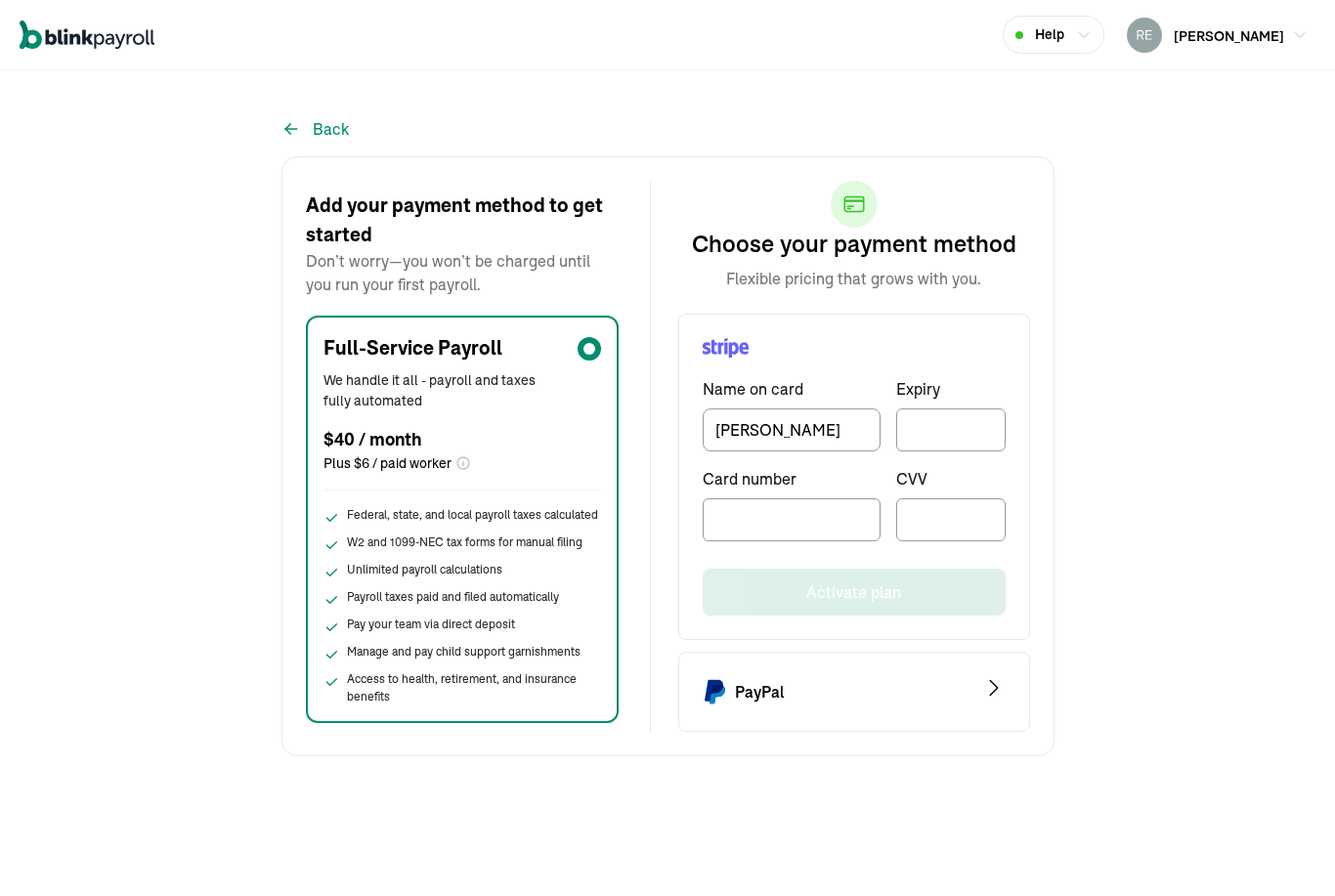 click at bounding box center [792, 520] 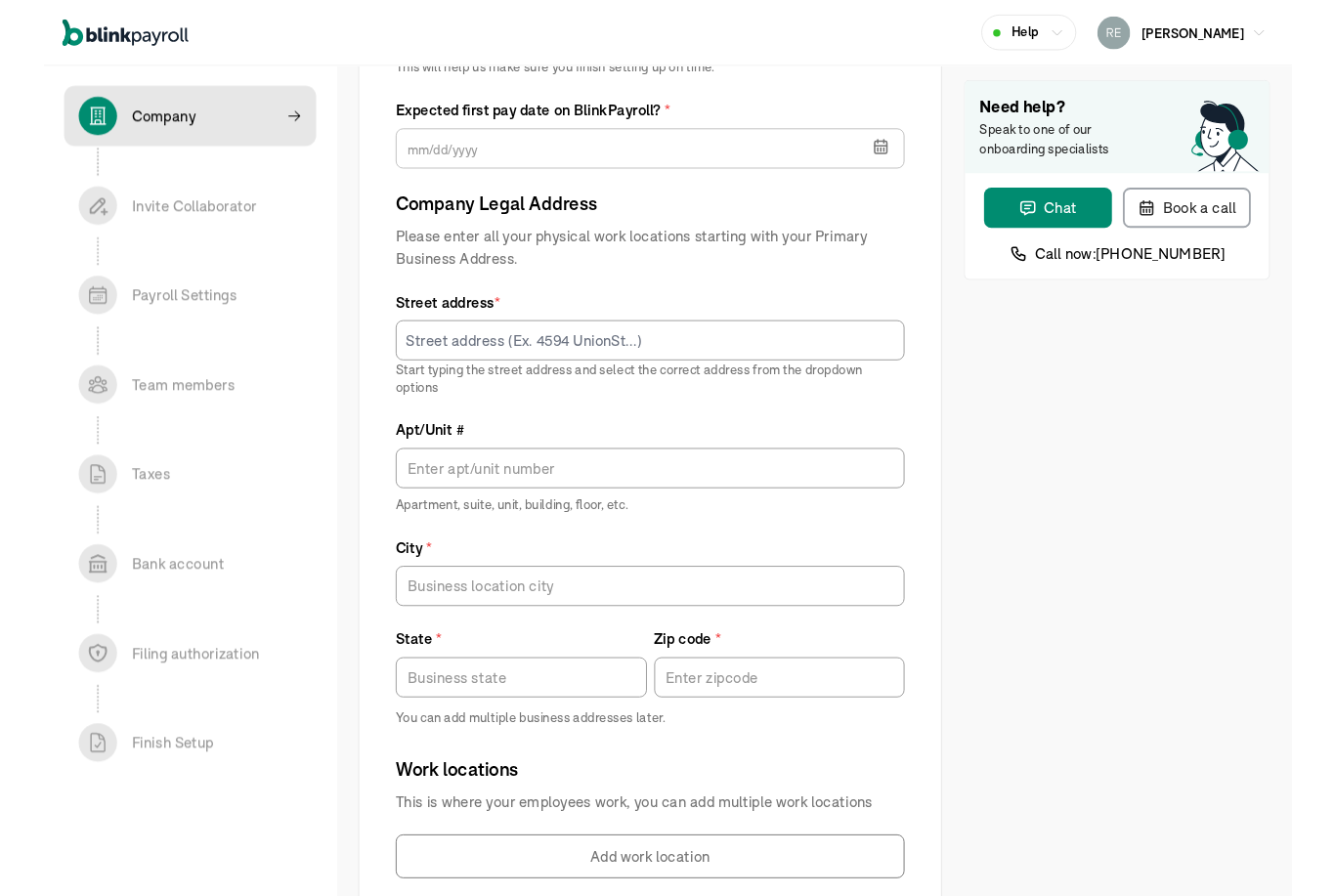 scroll, scrollTop: 897, scrollLeft: 0, axis: vertical 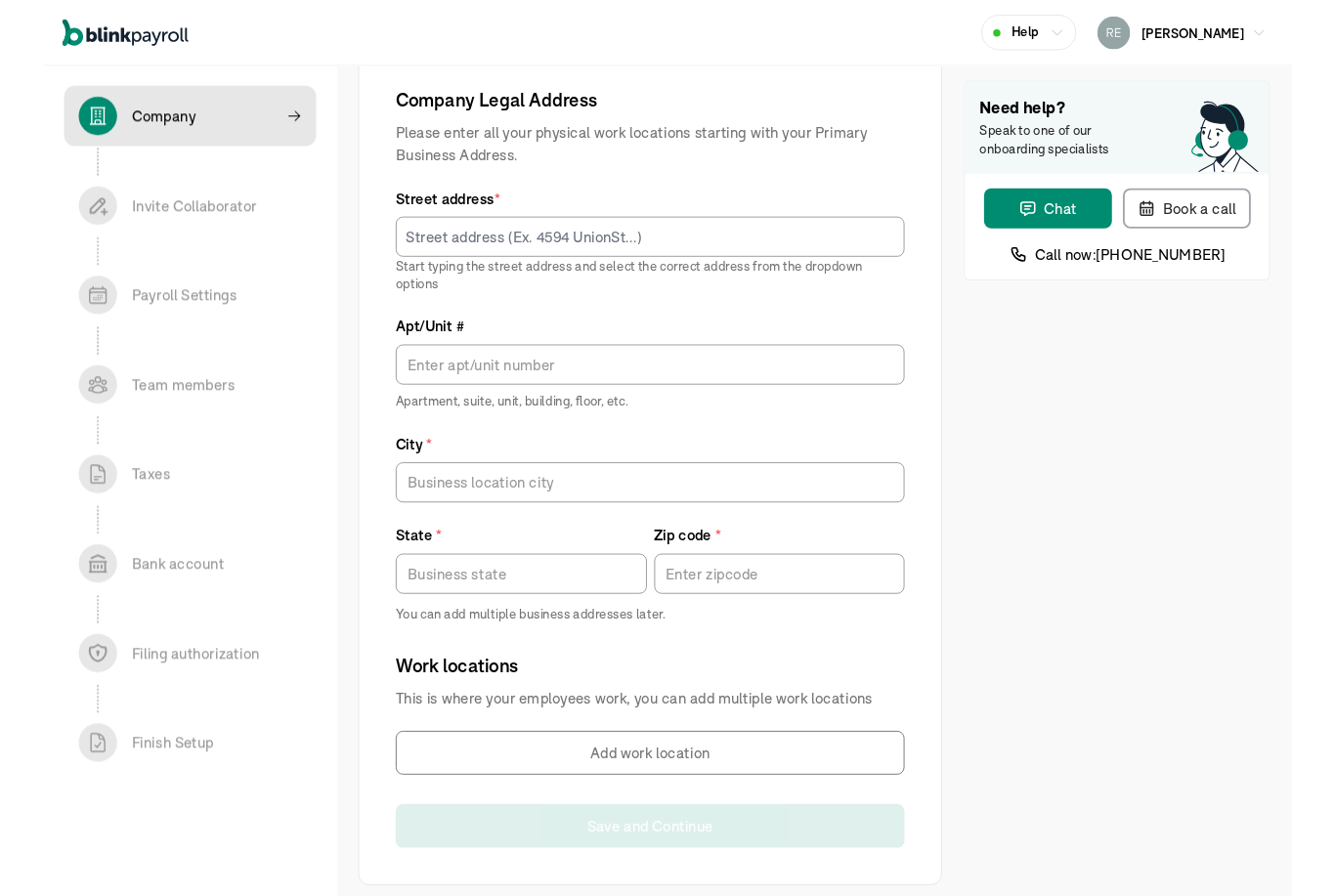 click on "[PERSON_NAME]" at bounding box center [1217, 35] 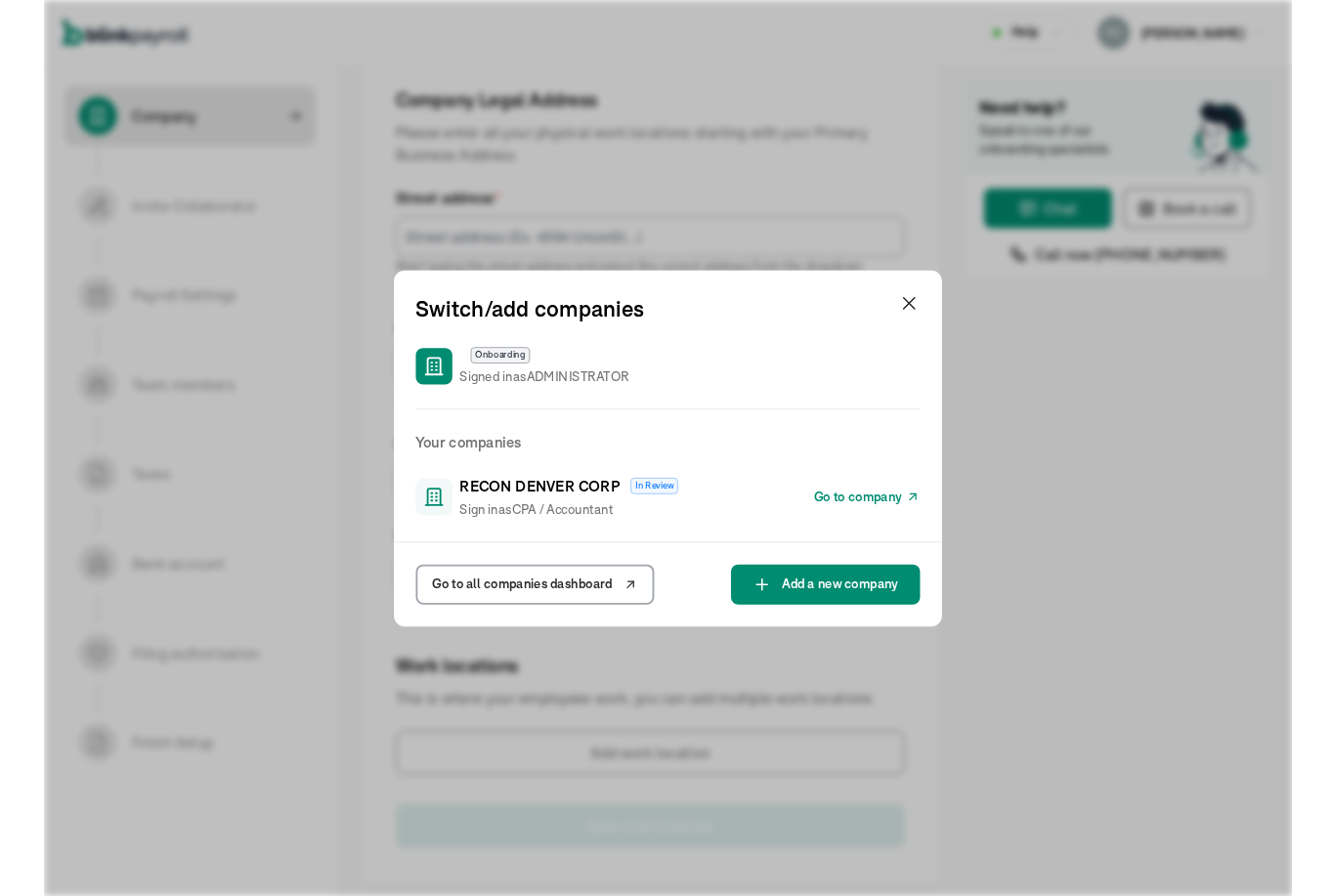 click on "RECON DENVER CORP" at bounding box center (530, 520) 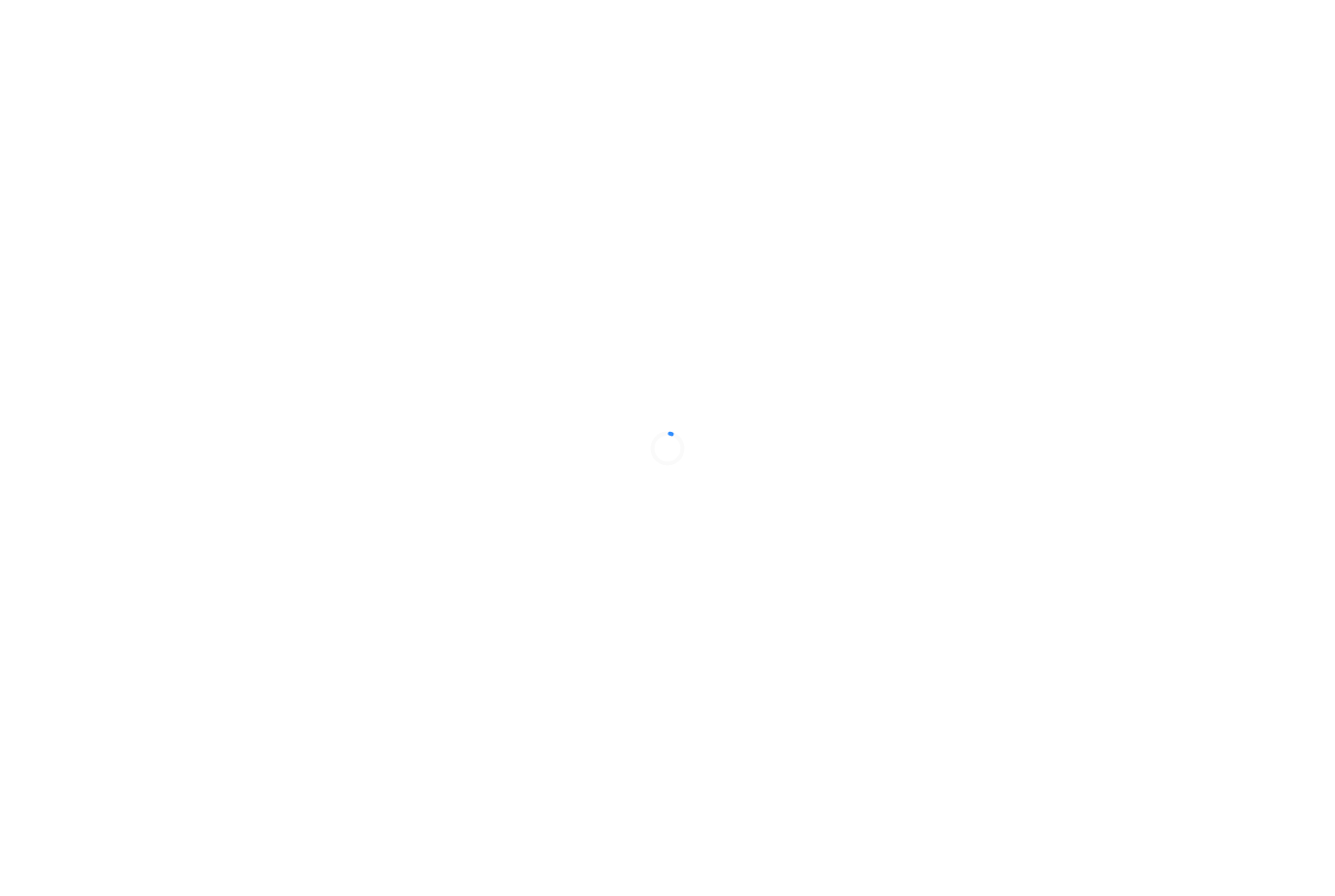 scroll, scrollTop: 0, scrollLeft: 0, axis: both 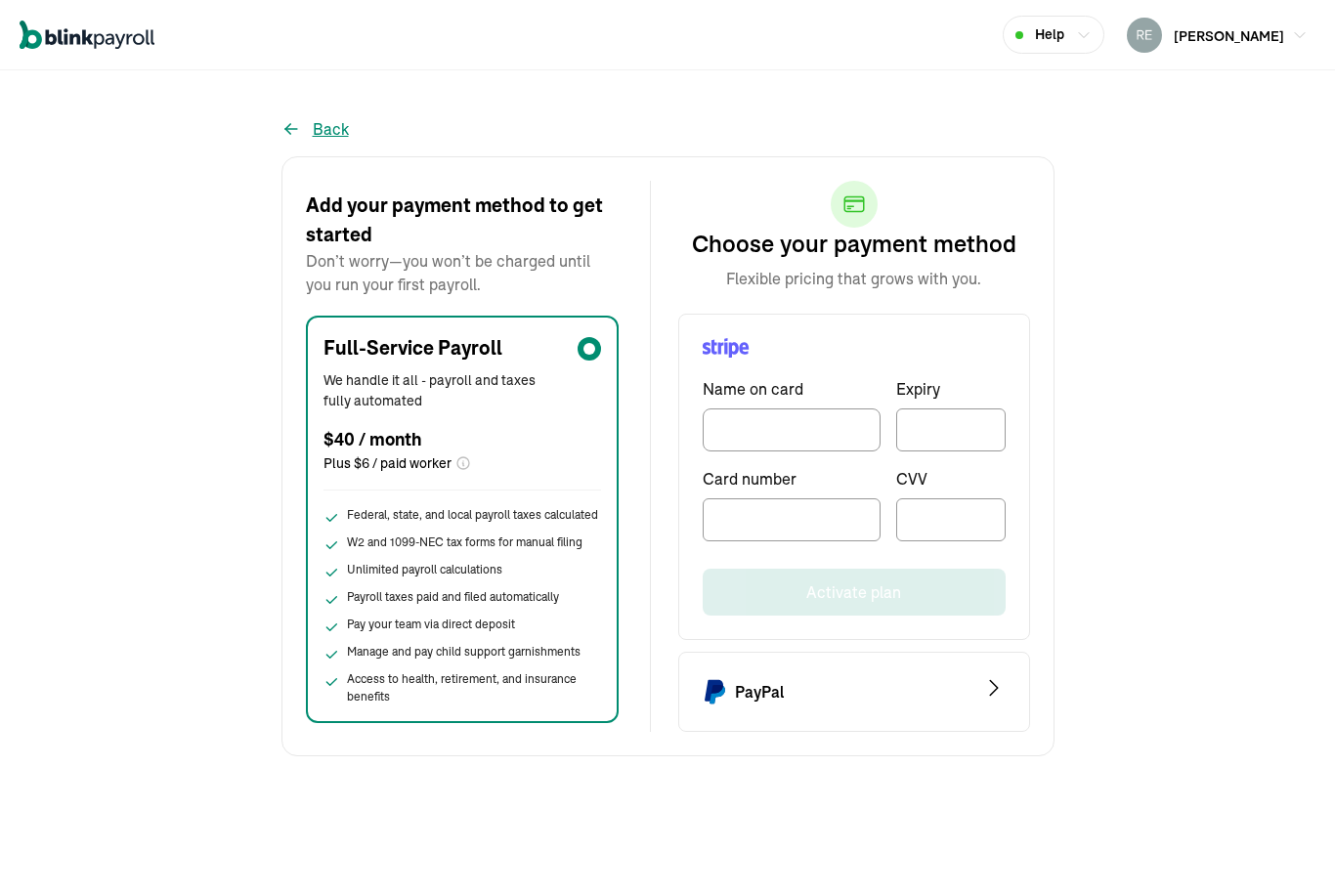 click on "Back" at bounding box center (315, 129) 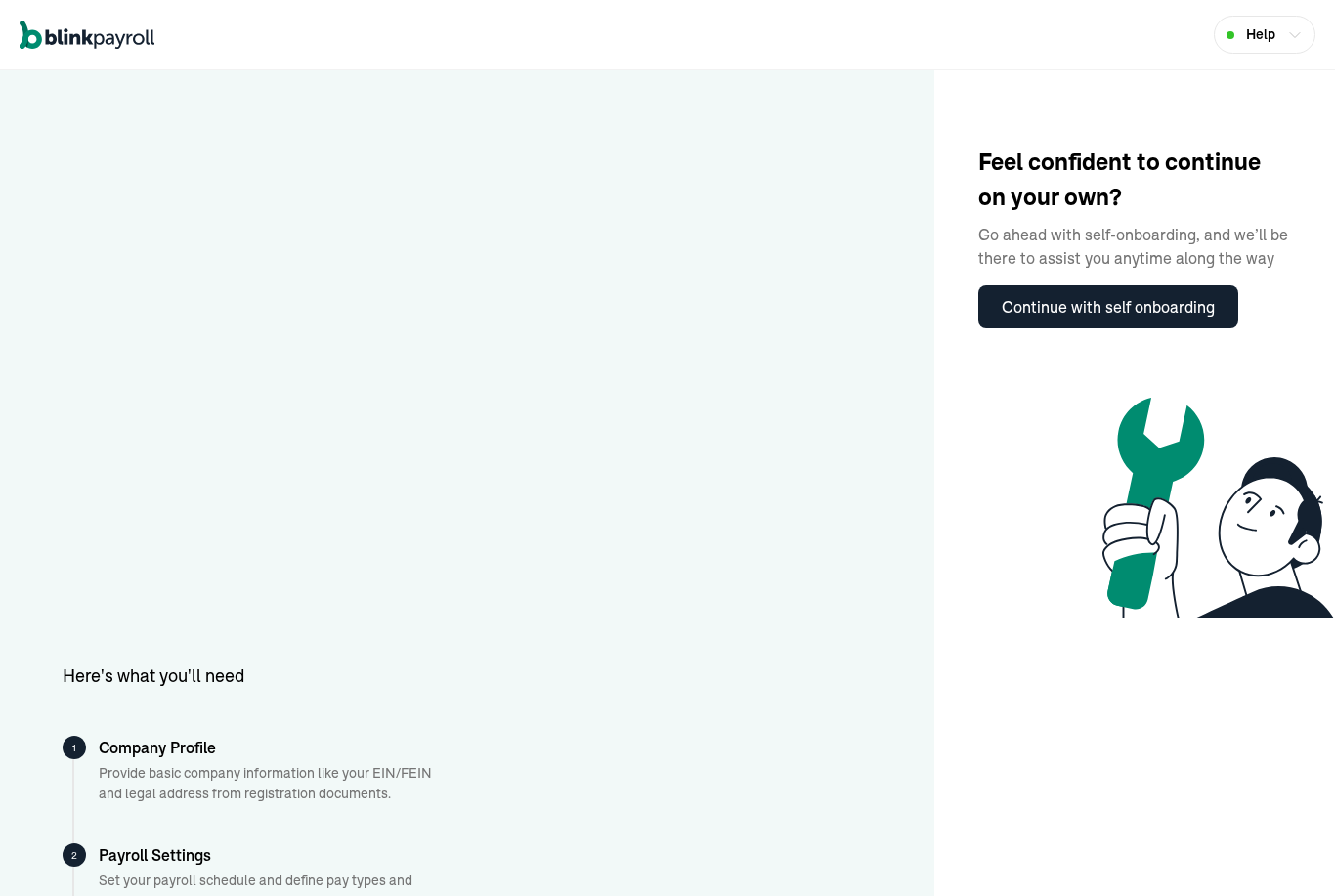 scroll, scrollTop: 269, scrollLeft: 0, axis: vertical 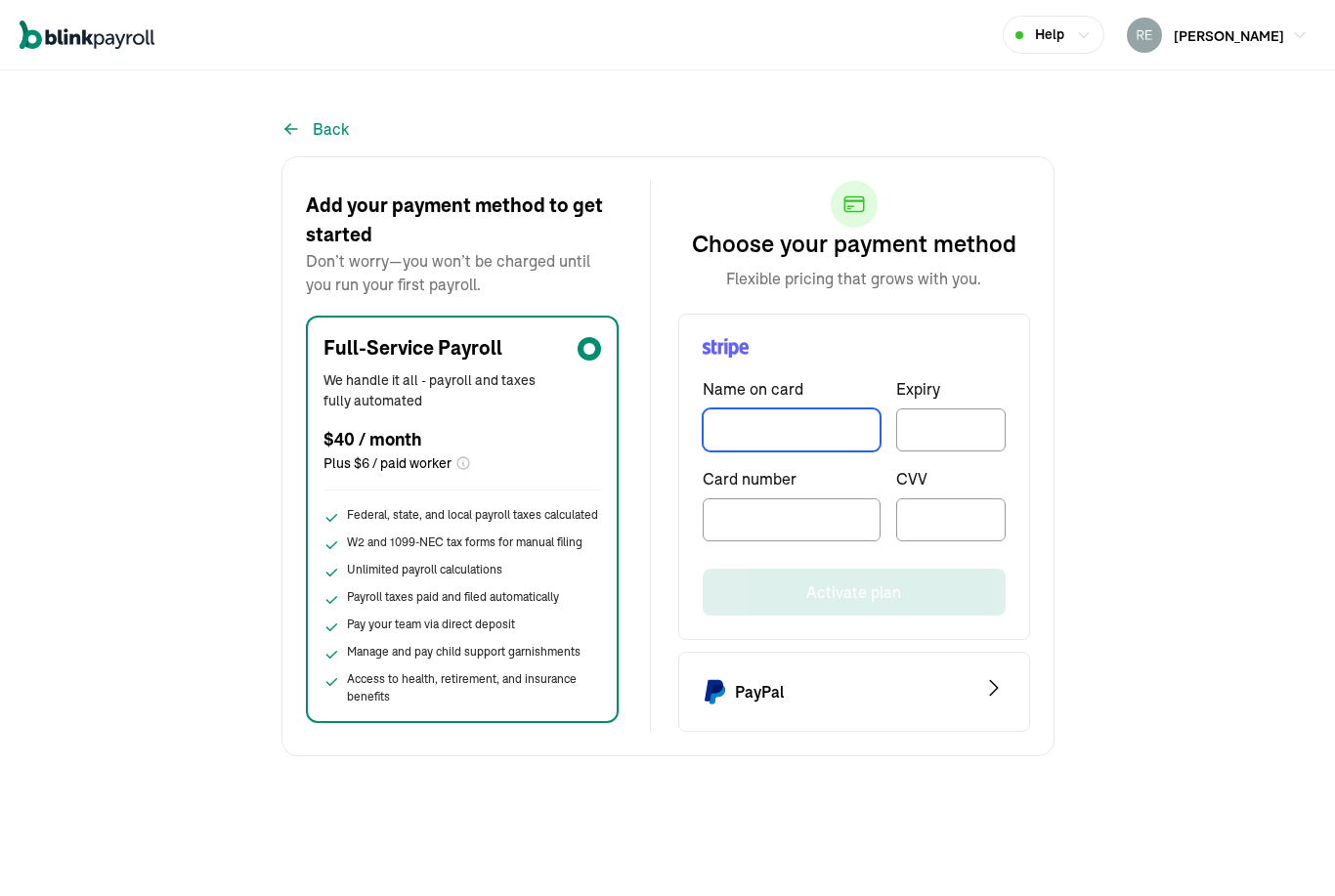 click at bounding box center [792, 430] 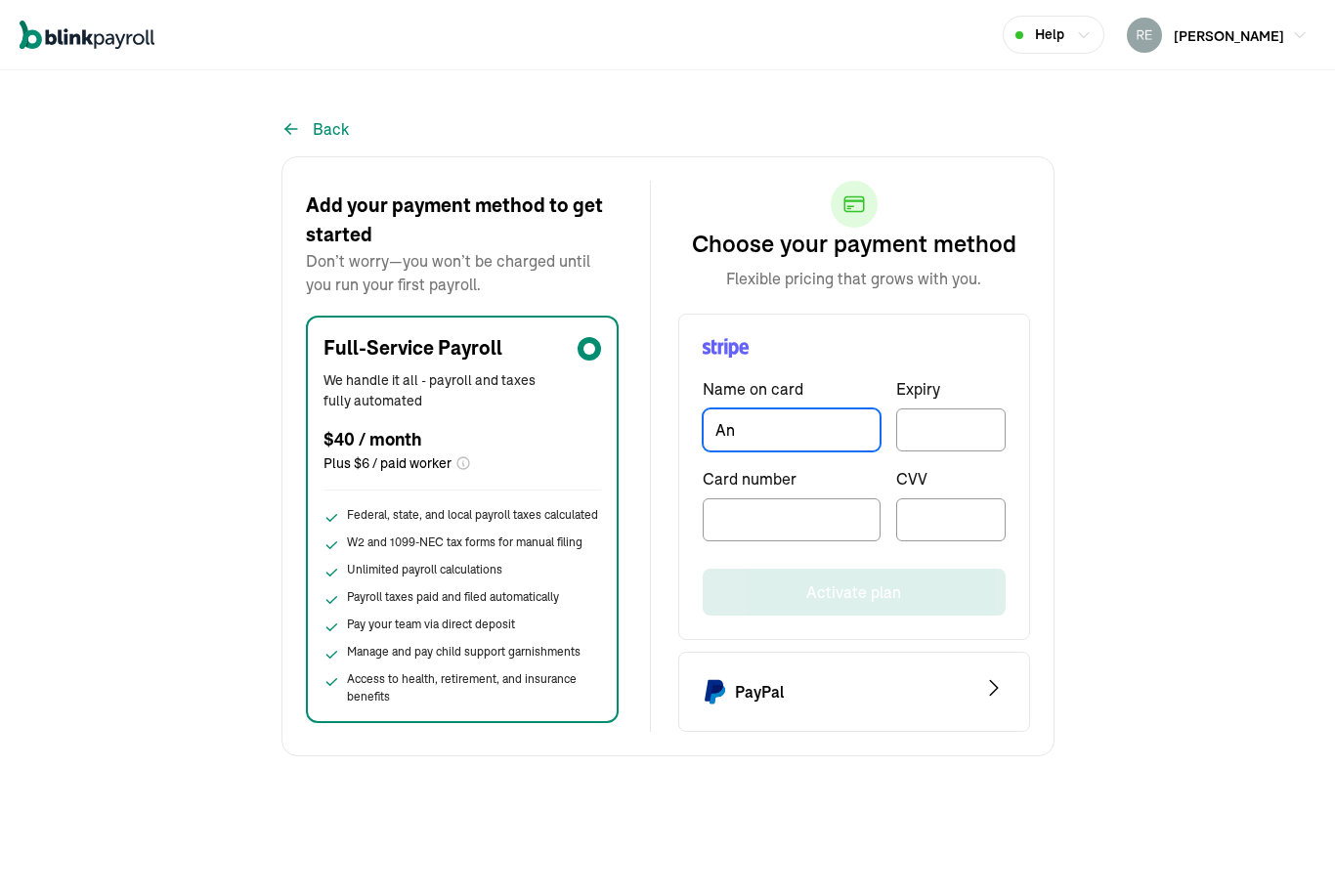 type on "A" 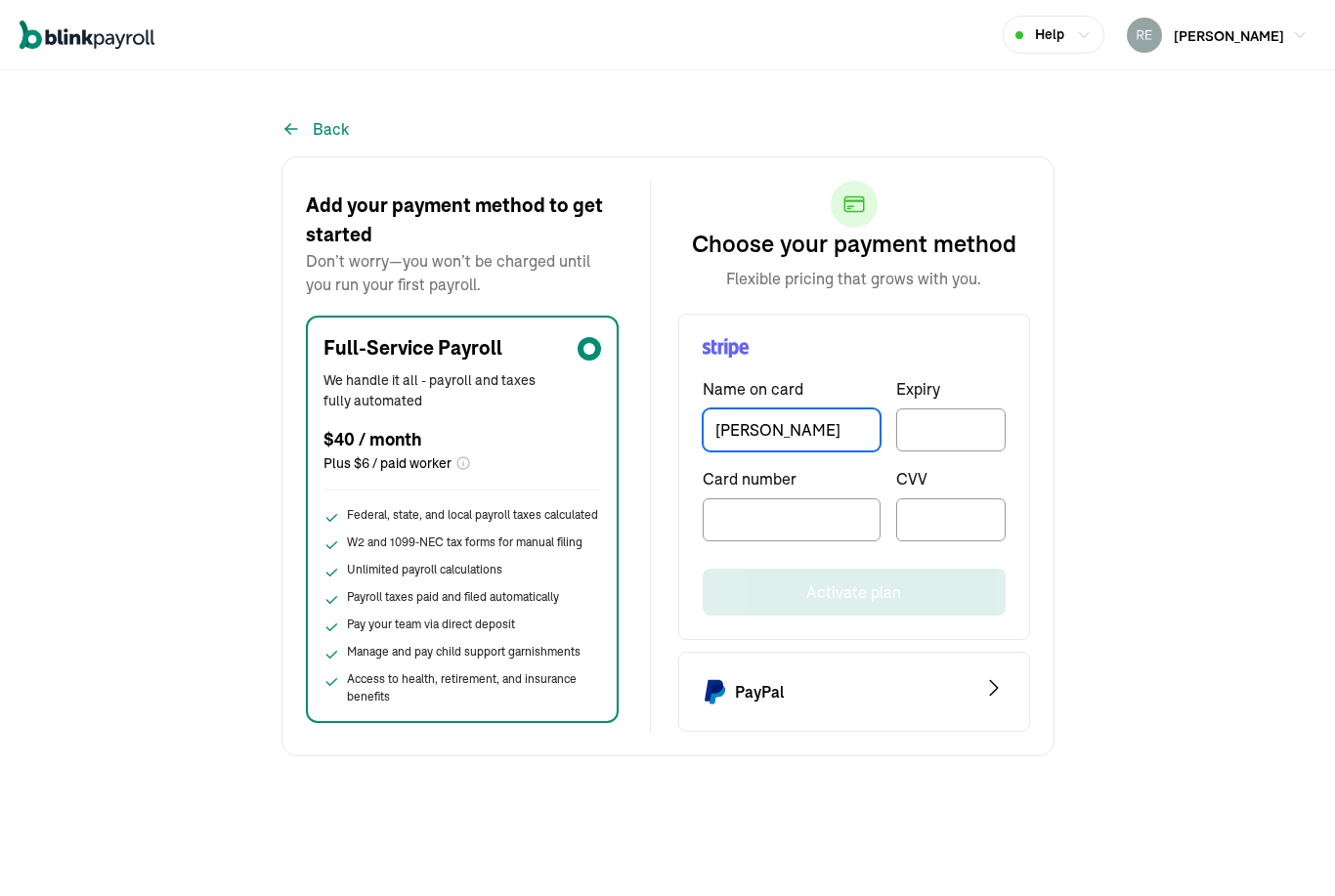 type on "[PERSON_NAME]" 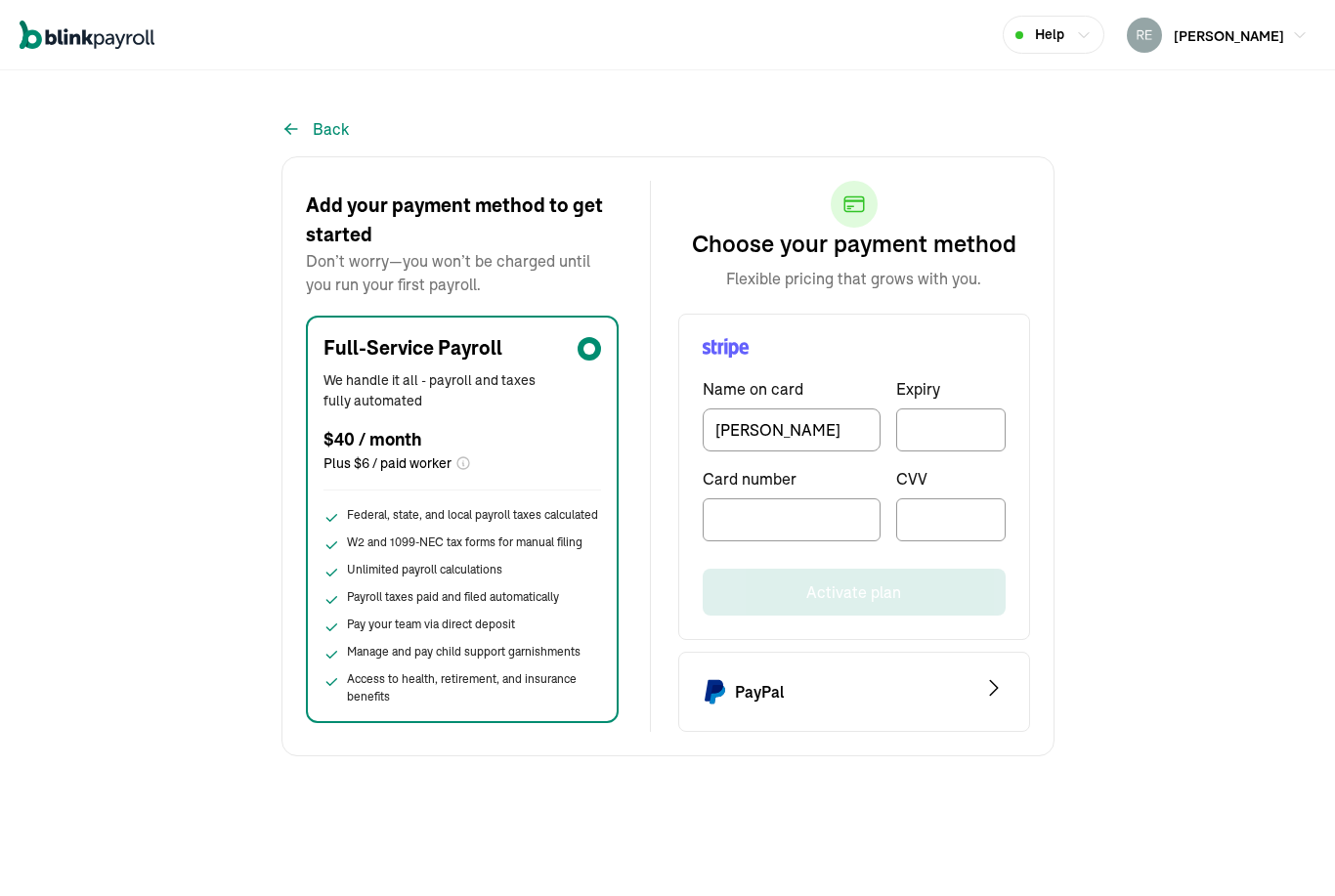 click at bounding box center [792, 520] 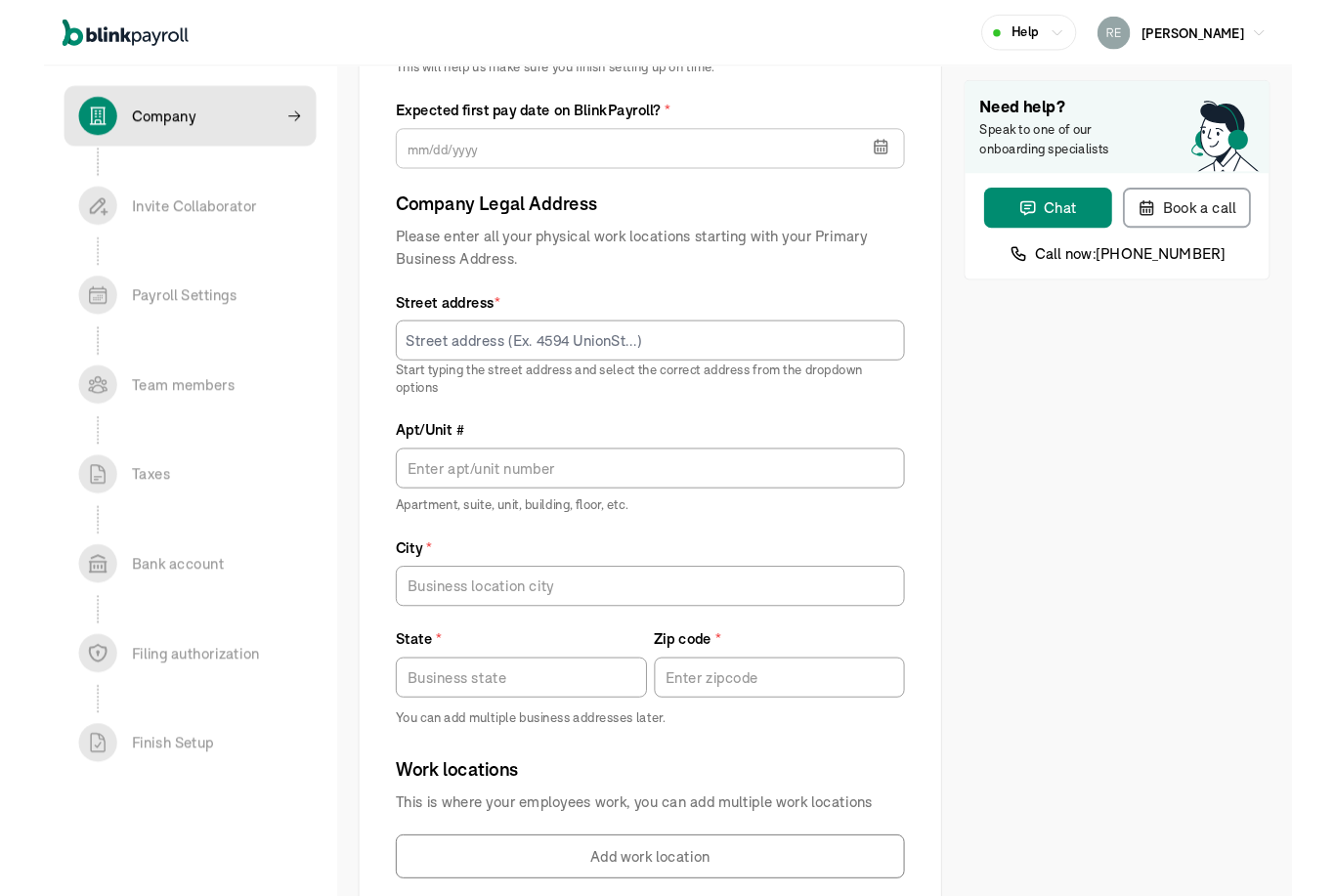 scroll, scrollTop: 897, scrollLeft: 0, axis: vertical 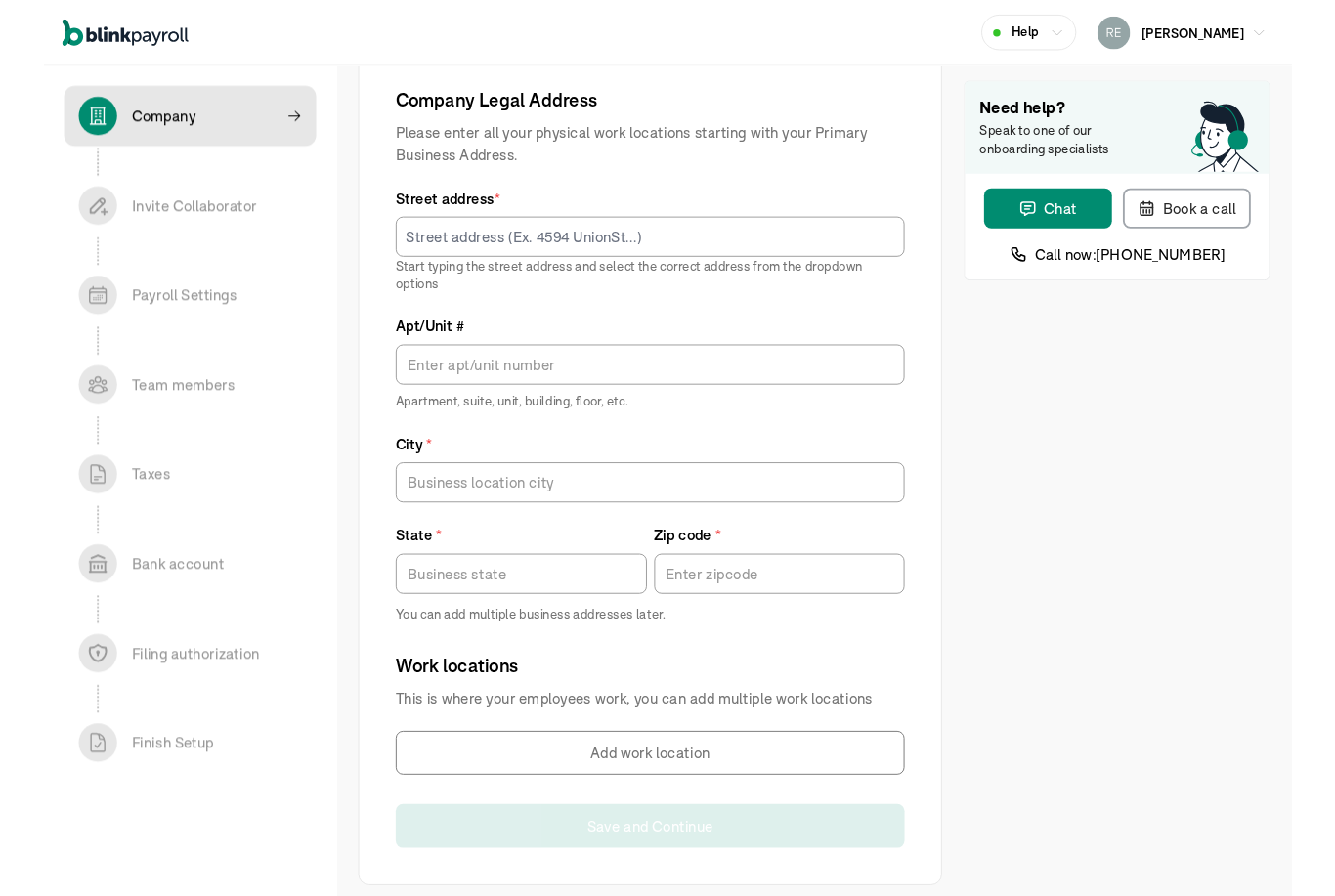 click on "[PERSON_NAME]" at bounding box center (1217, 35) 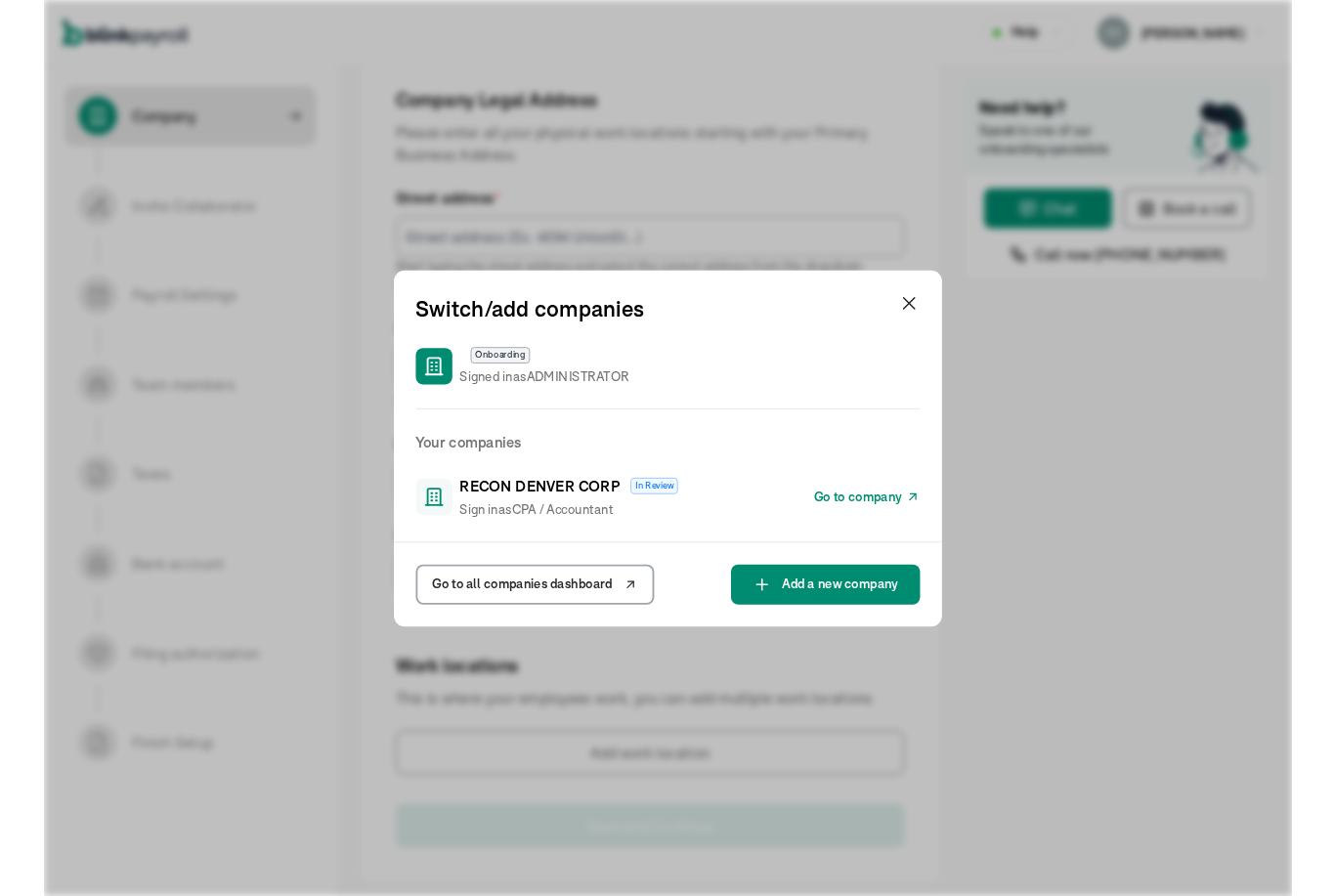 click on "RECON DENVER CORP" at bounding box center [530, 520] 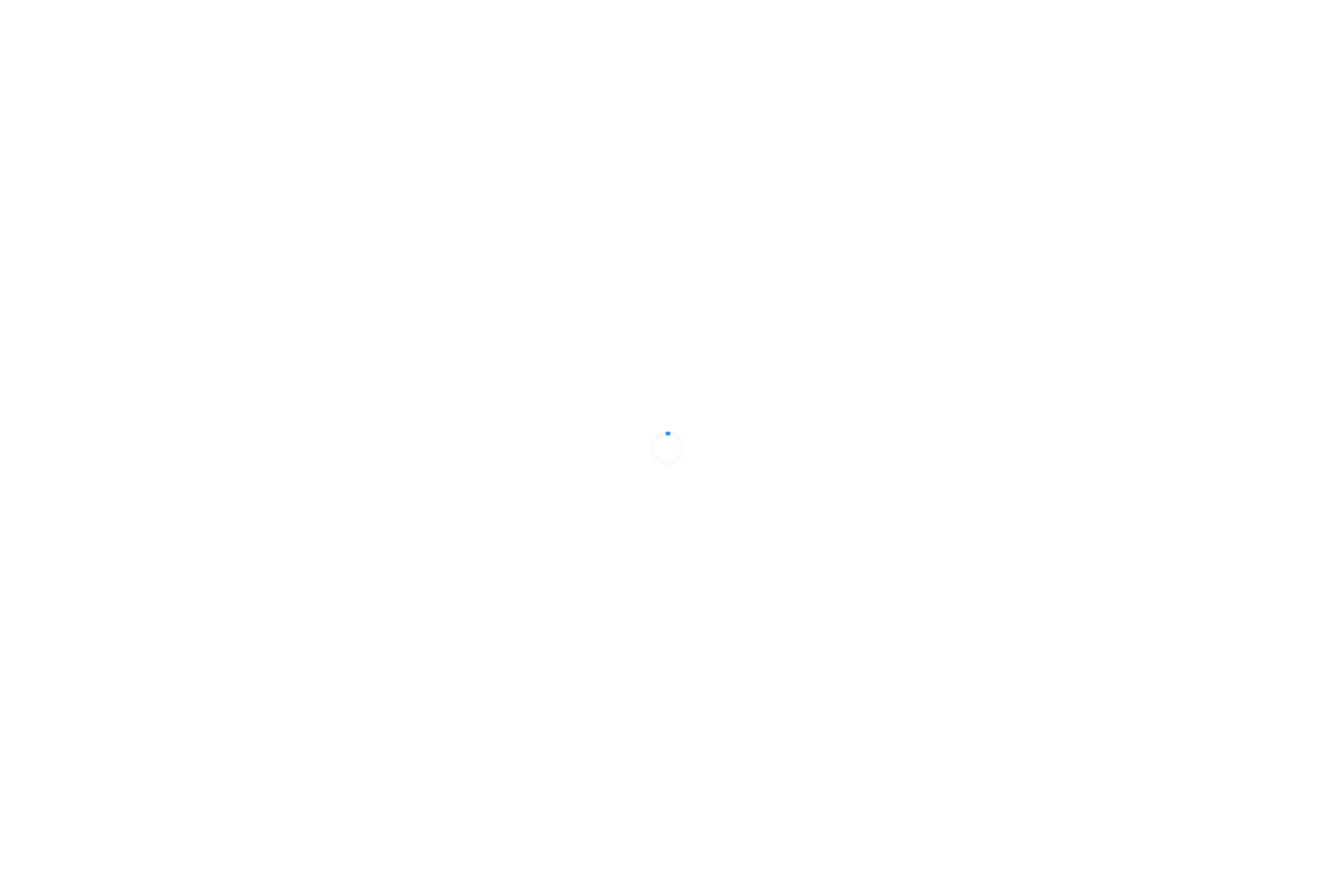 scroll, scrollTop: 0, scrollLeft: 0, axis: both 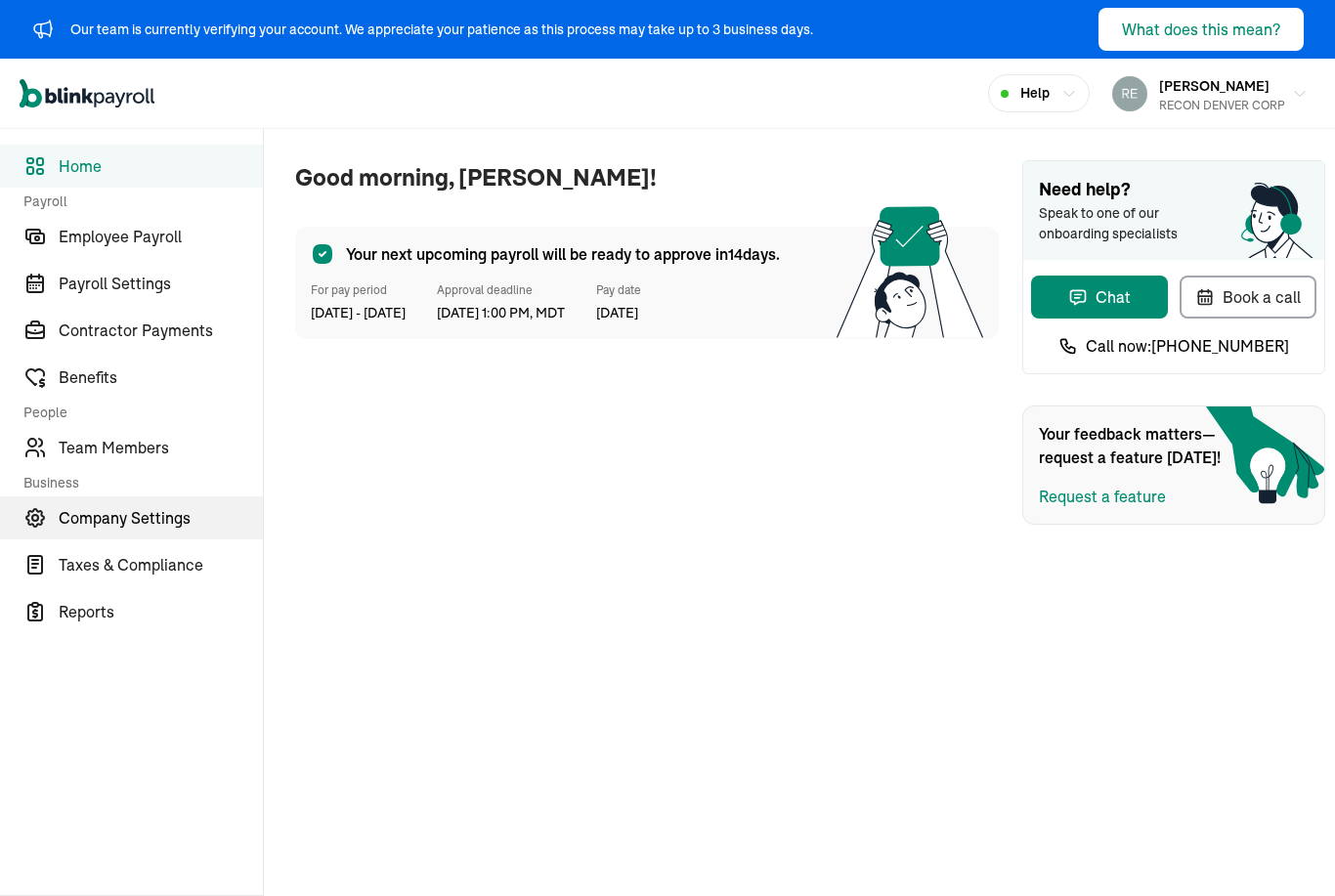 click on "Company Settings" at bounding box center (160, 518) 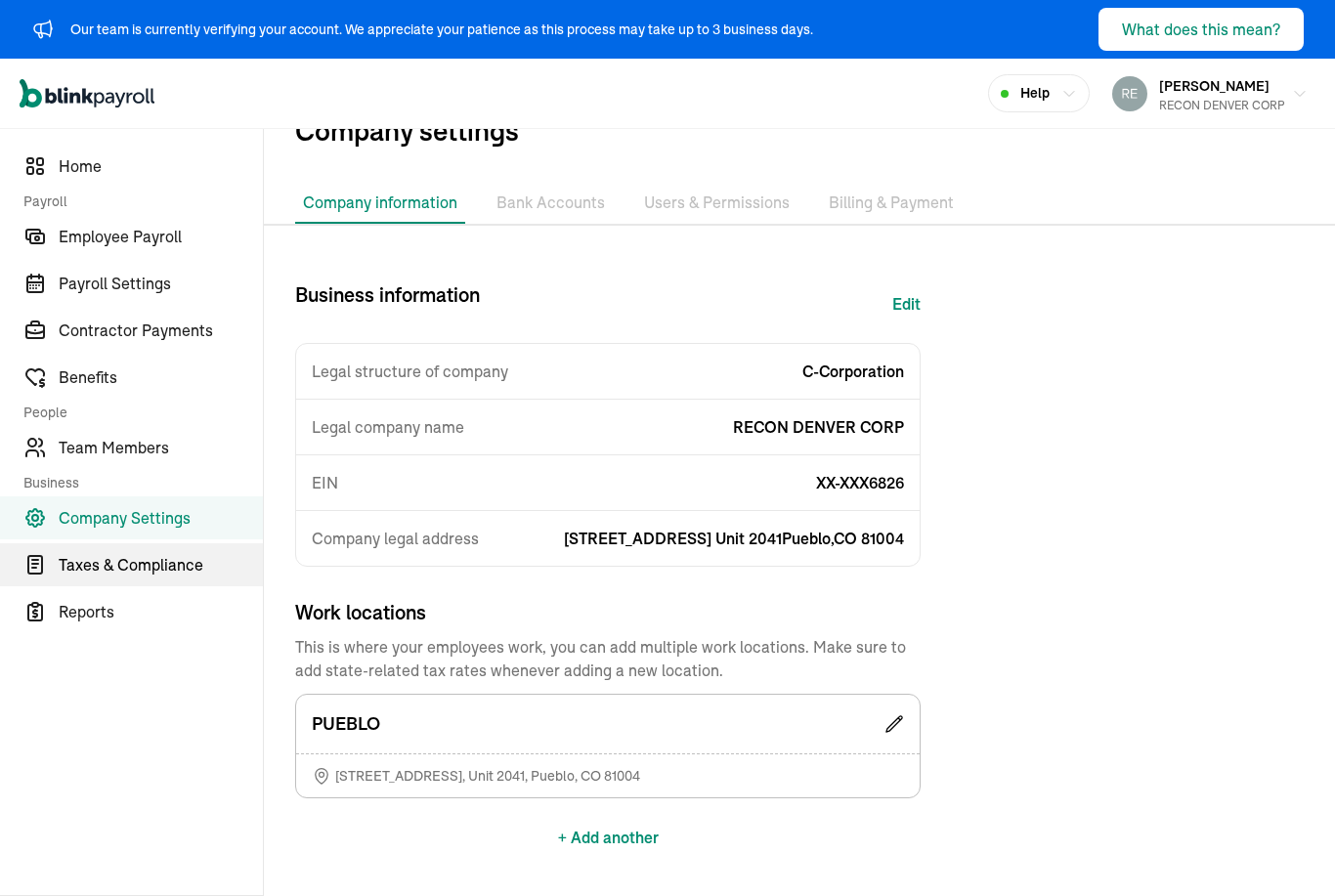 click on "Taxes & Compliance" at bounding box center (160, 565) 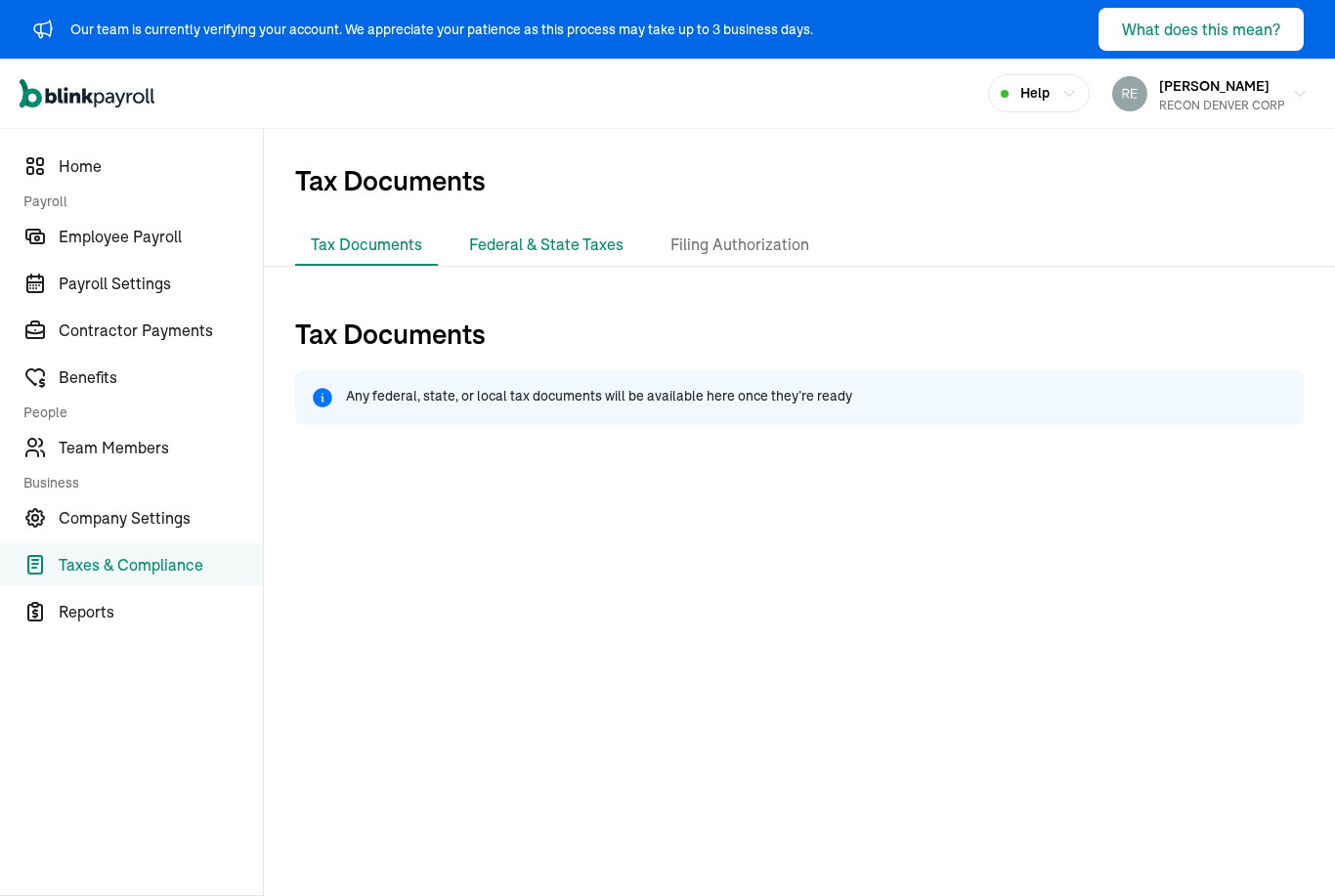 click on "Federal & State Taxes" at bounding box center (546, 245) 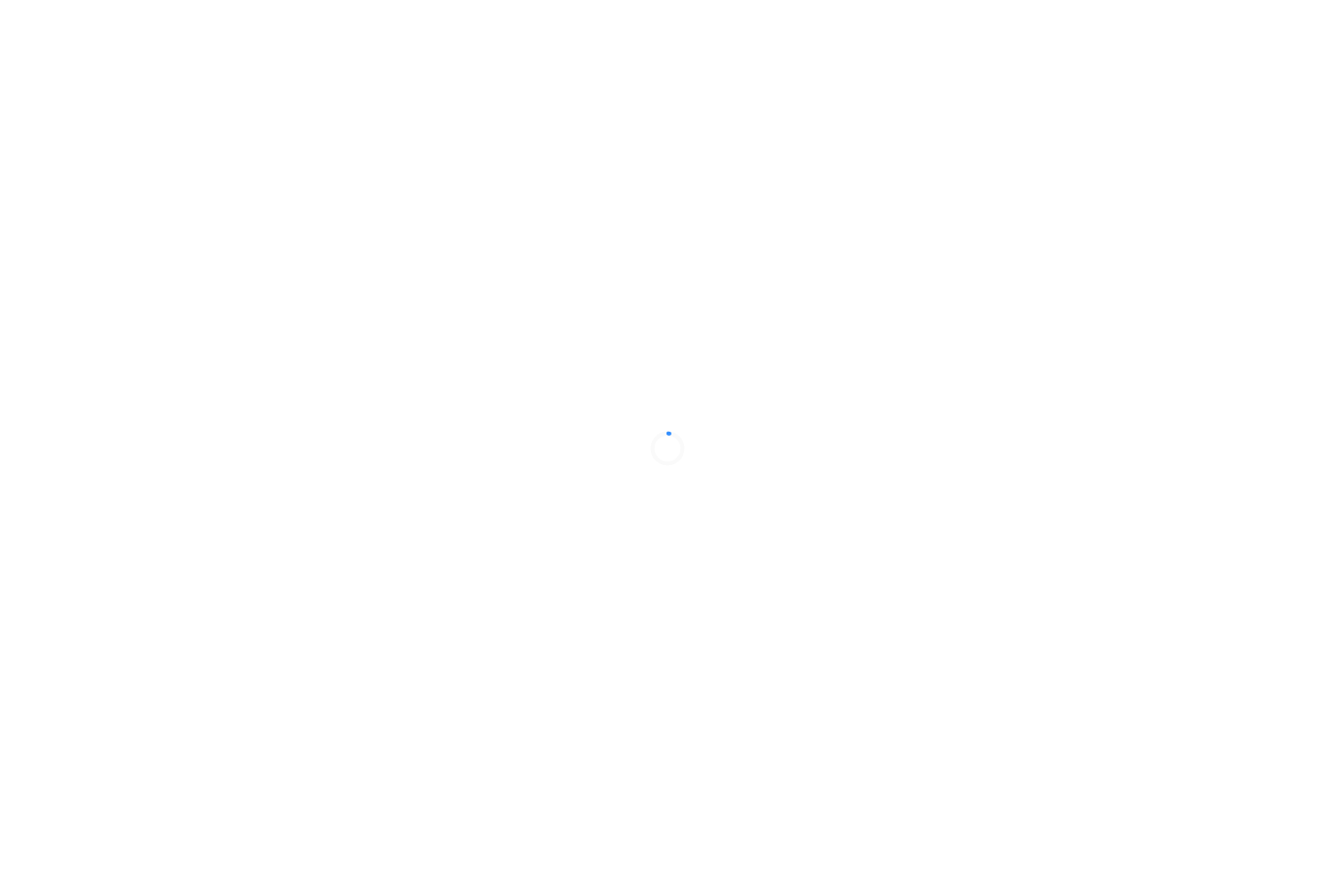 scroll, scrollTop: 0, scrollLeft: 0, axis: both 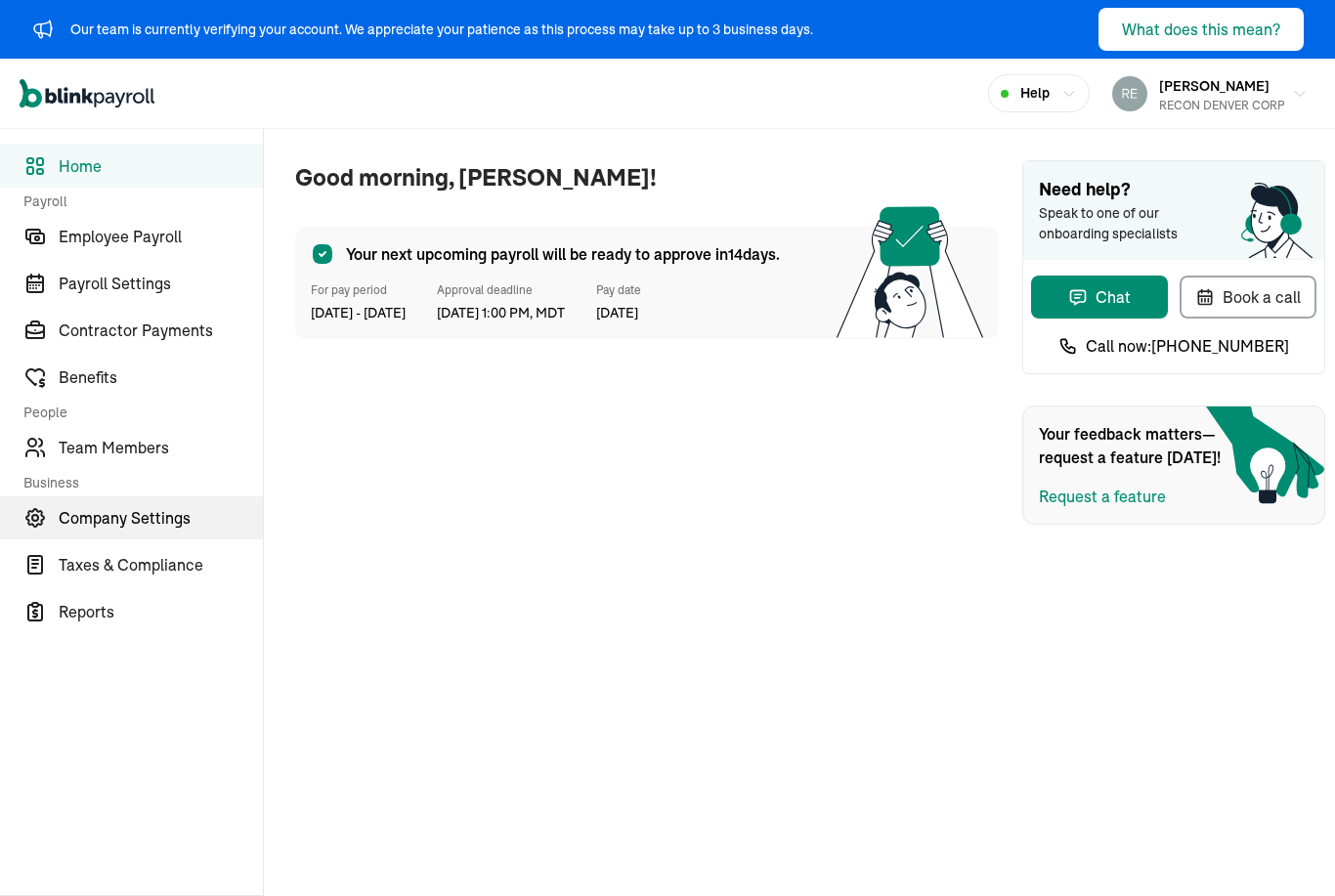 click on "Company Settings" at bounding box center [160, 518] 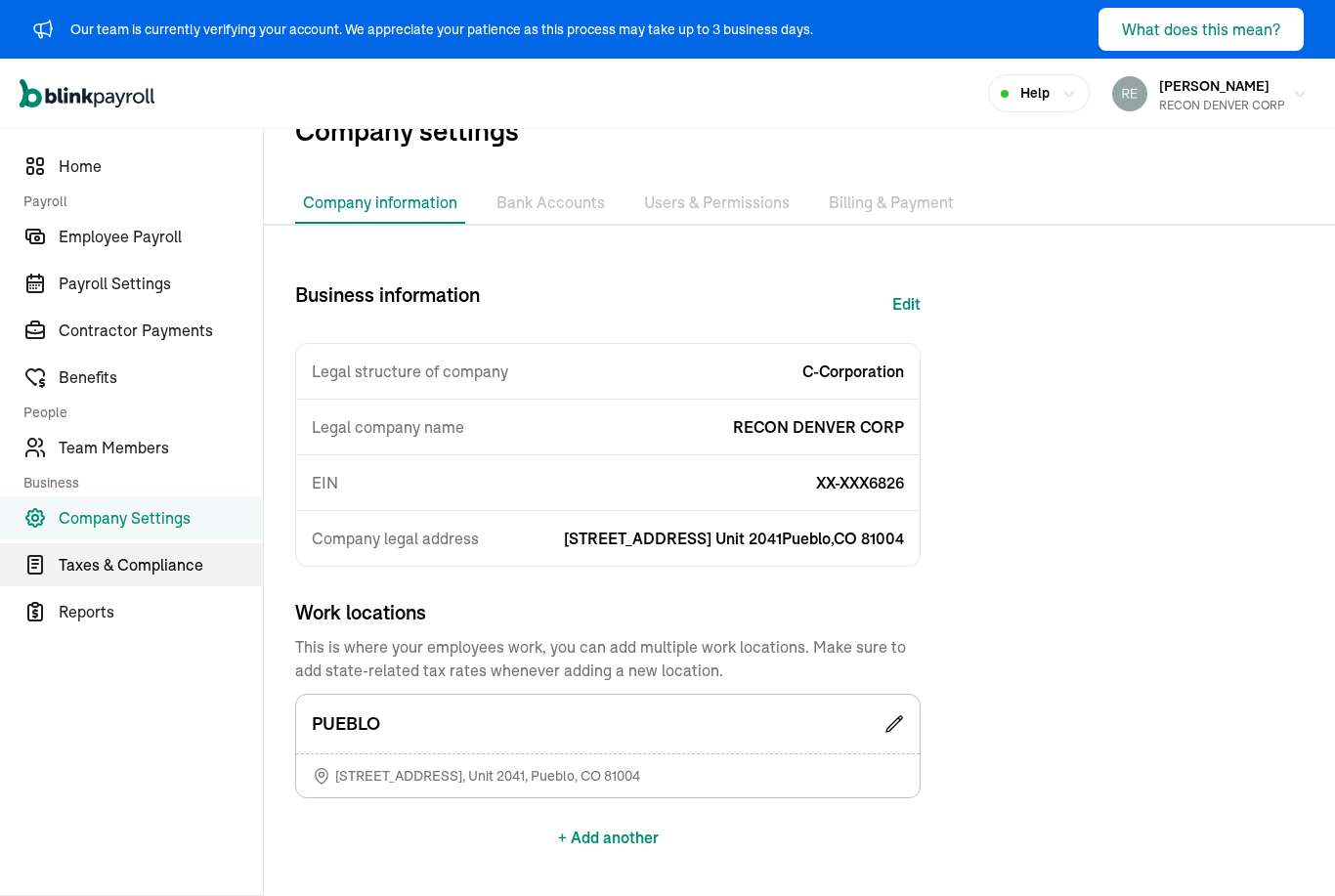 click on "Taxes & Compliance" at bounding box center [160, 565] 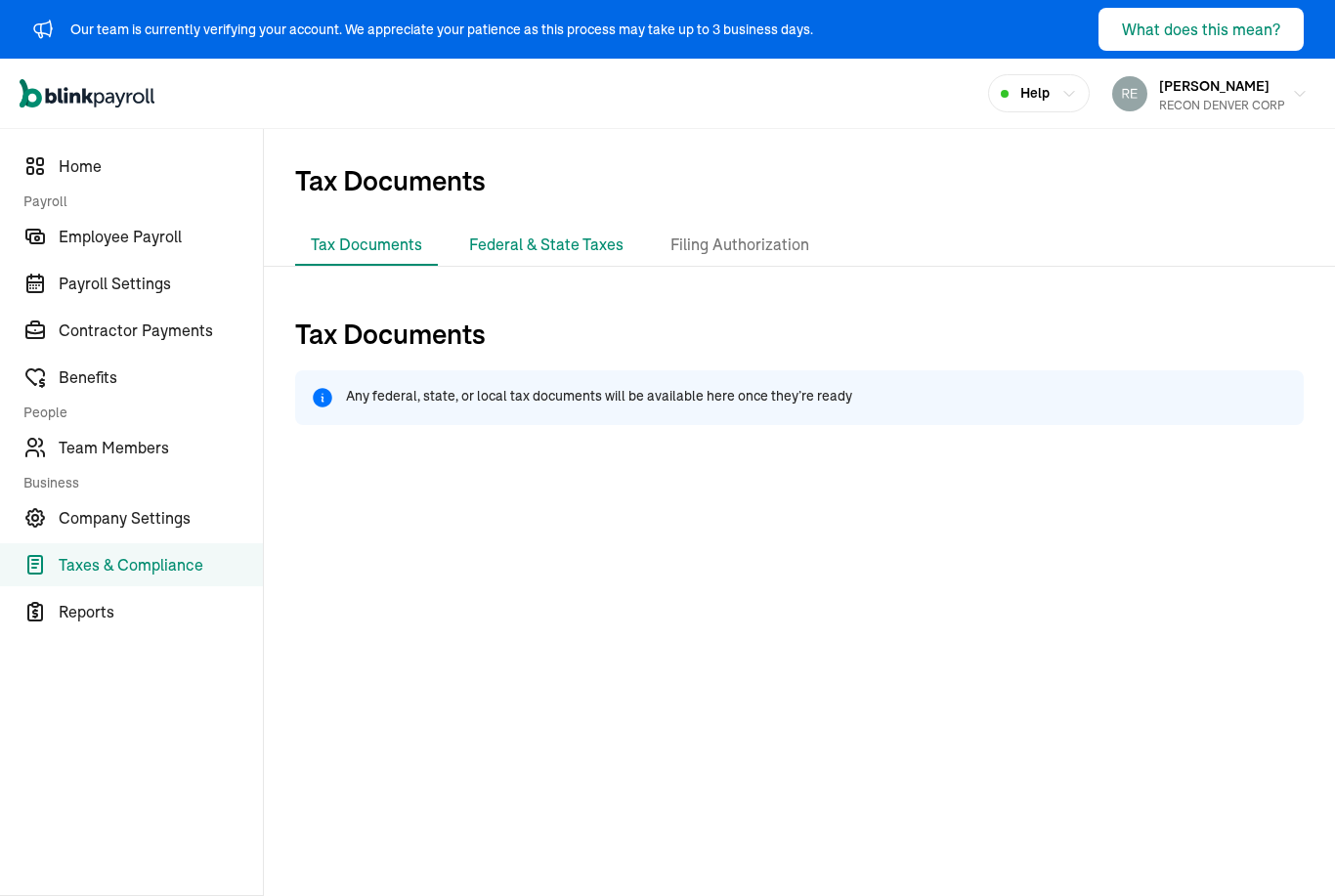 click on "Federal & State Taxes" at bounding box center [546, 245] 